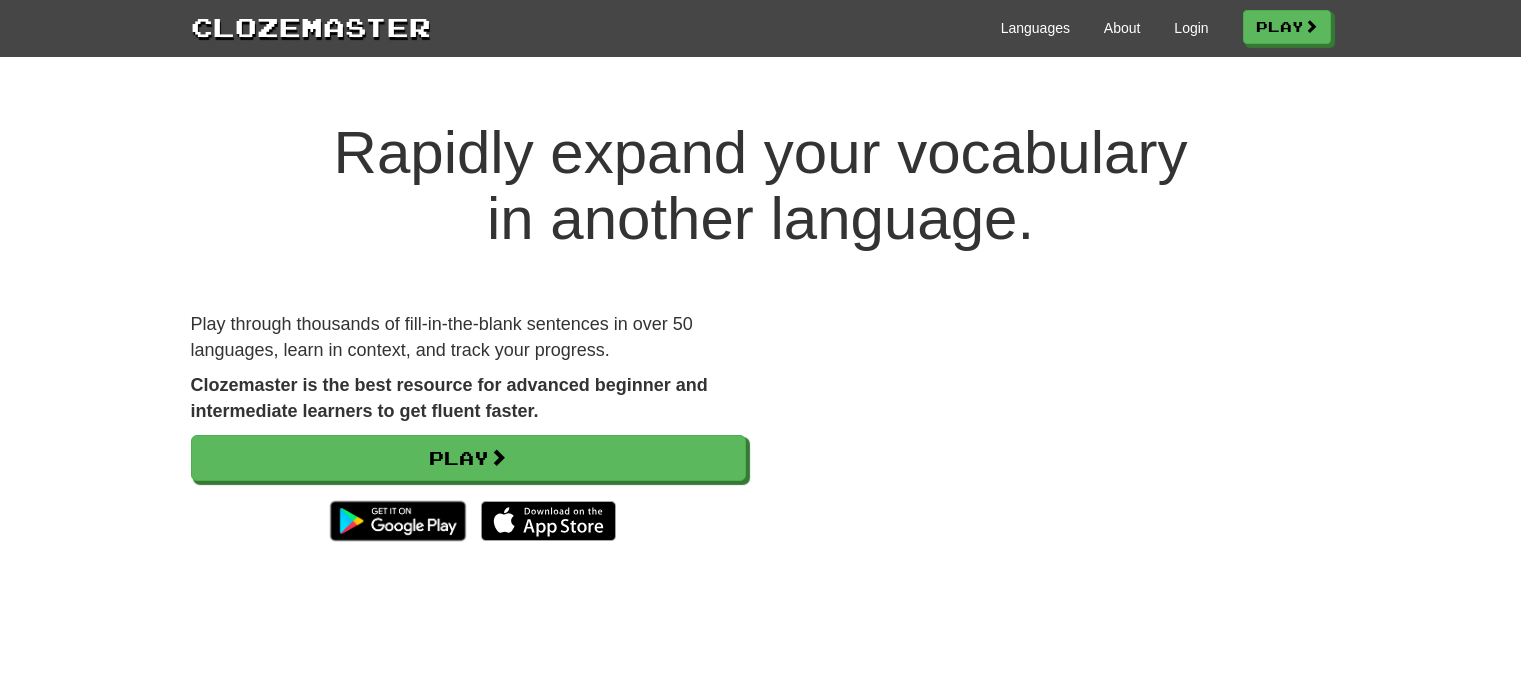 scroll, scrollTop: 0, scrollLeft: 0, axis: both 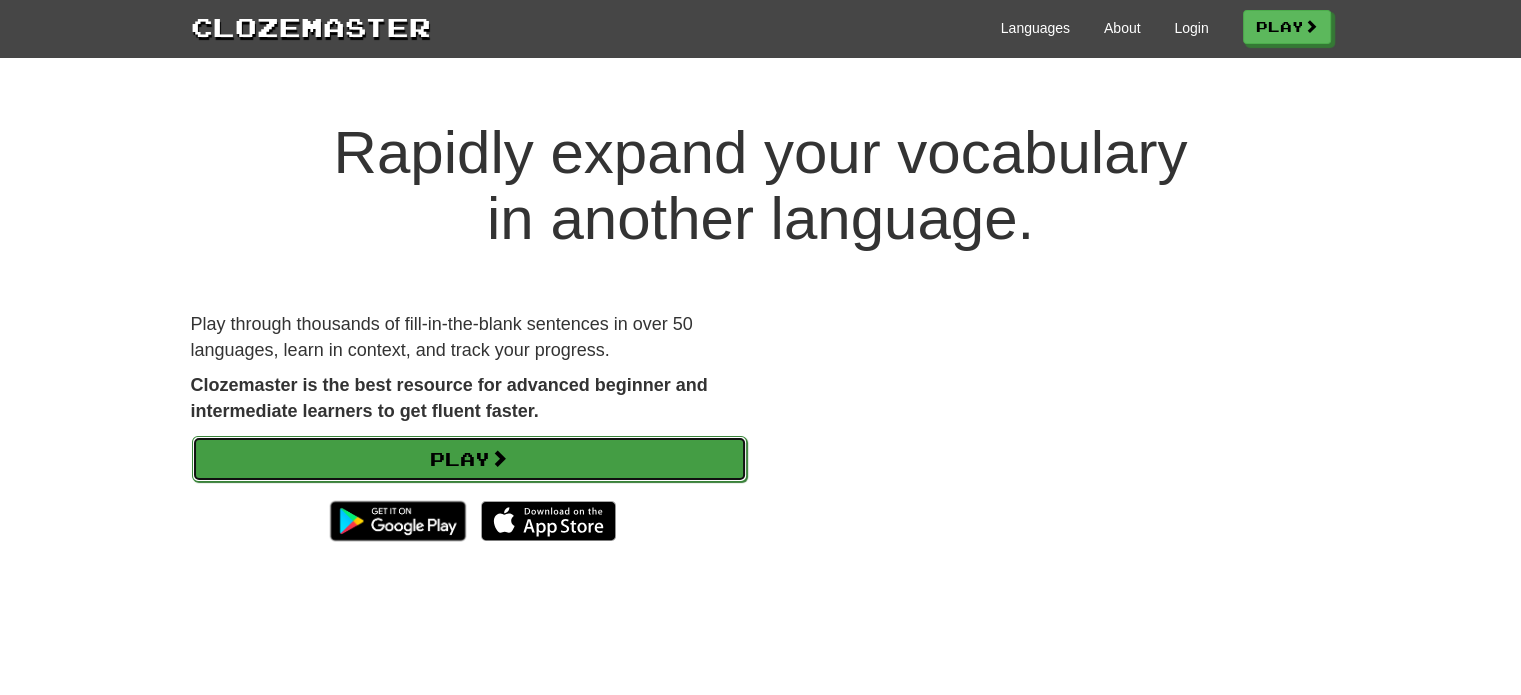 click on "Play" at bounding box center (469, 459) 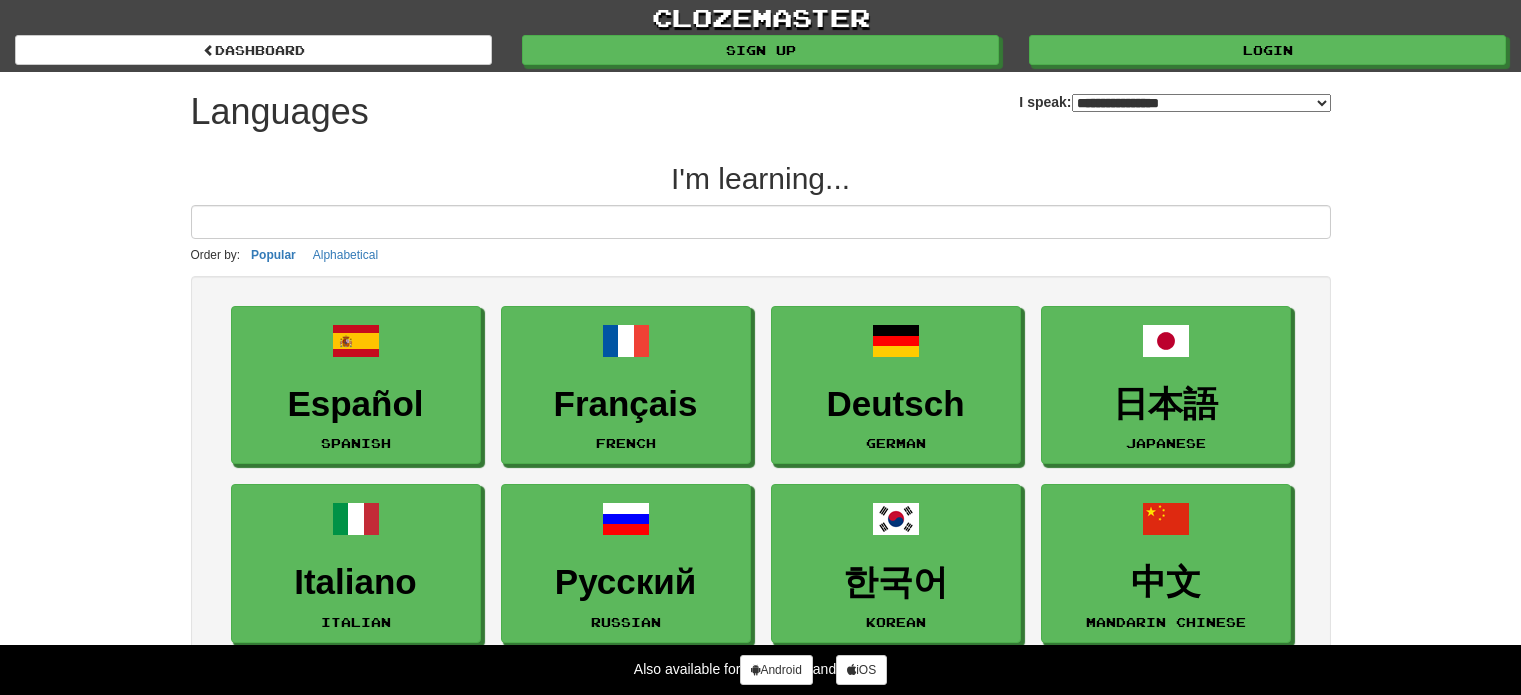select on "*******" 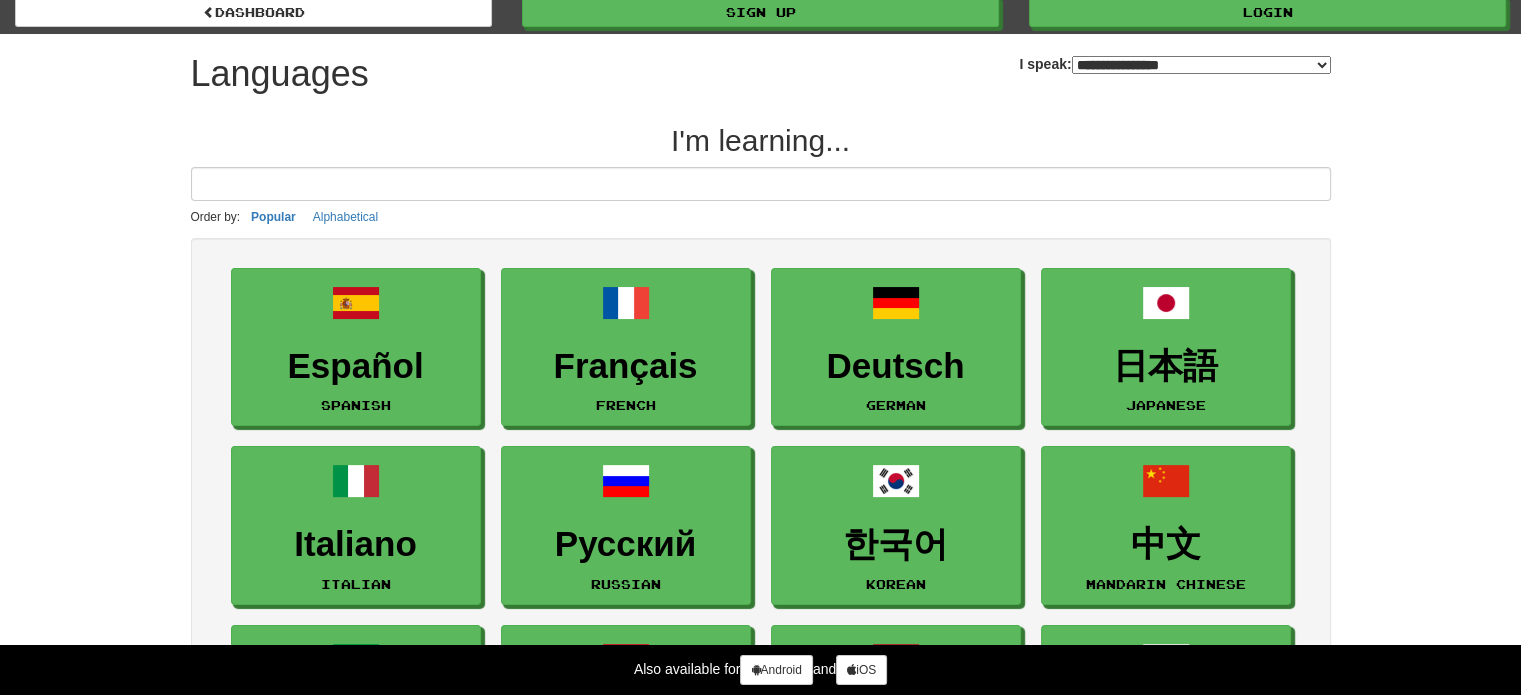 scroll, scrollTop: 100, scrollLeft: 0, axis: vertical 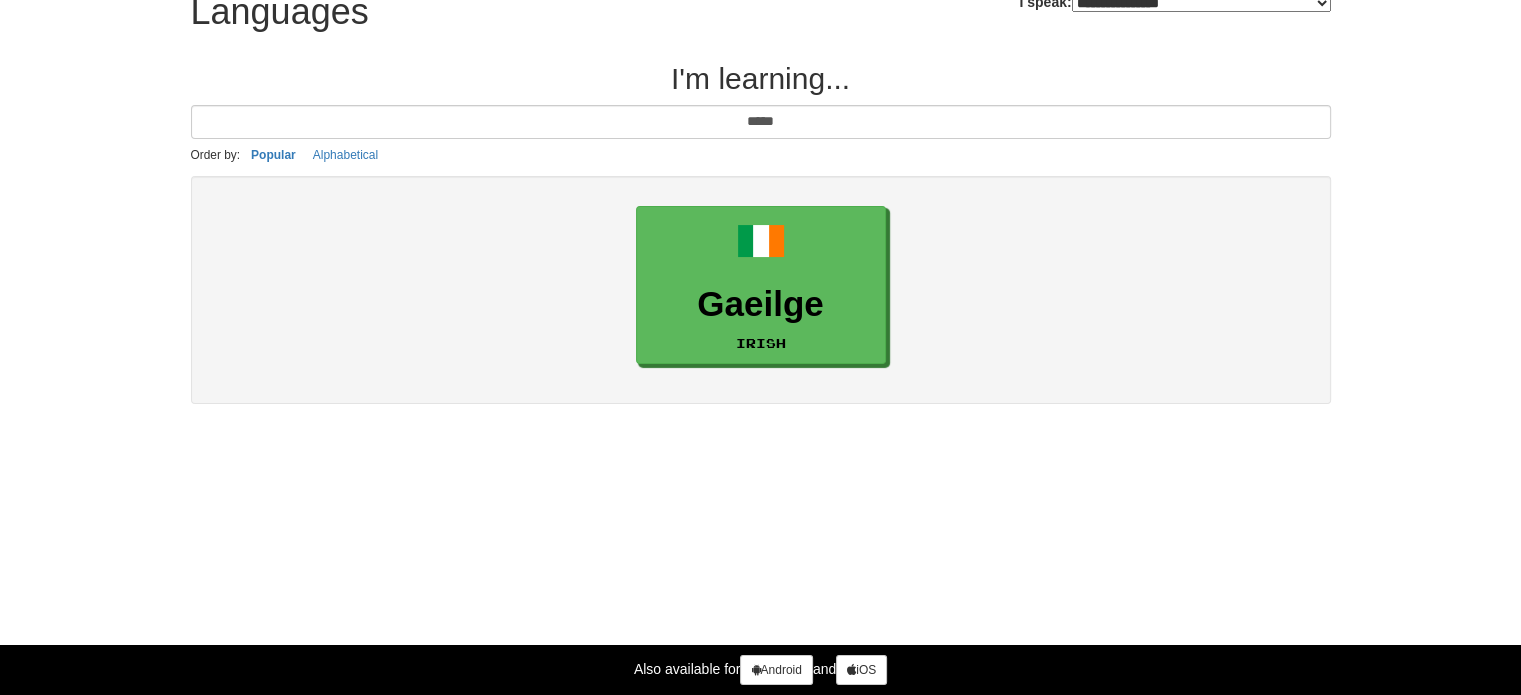 type on "*****" 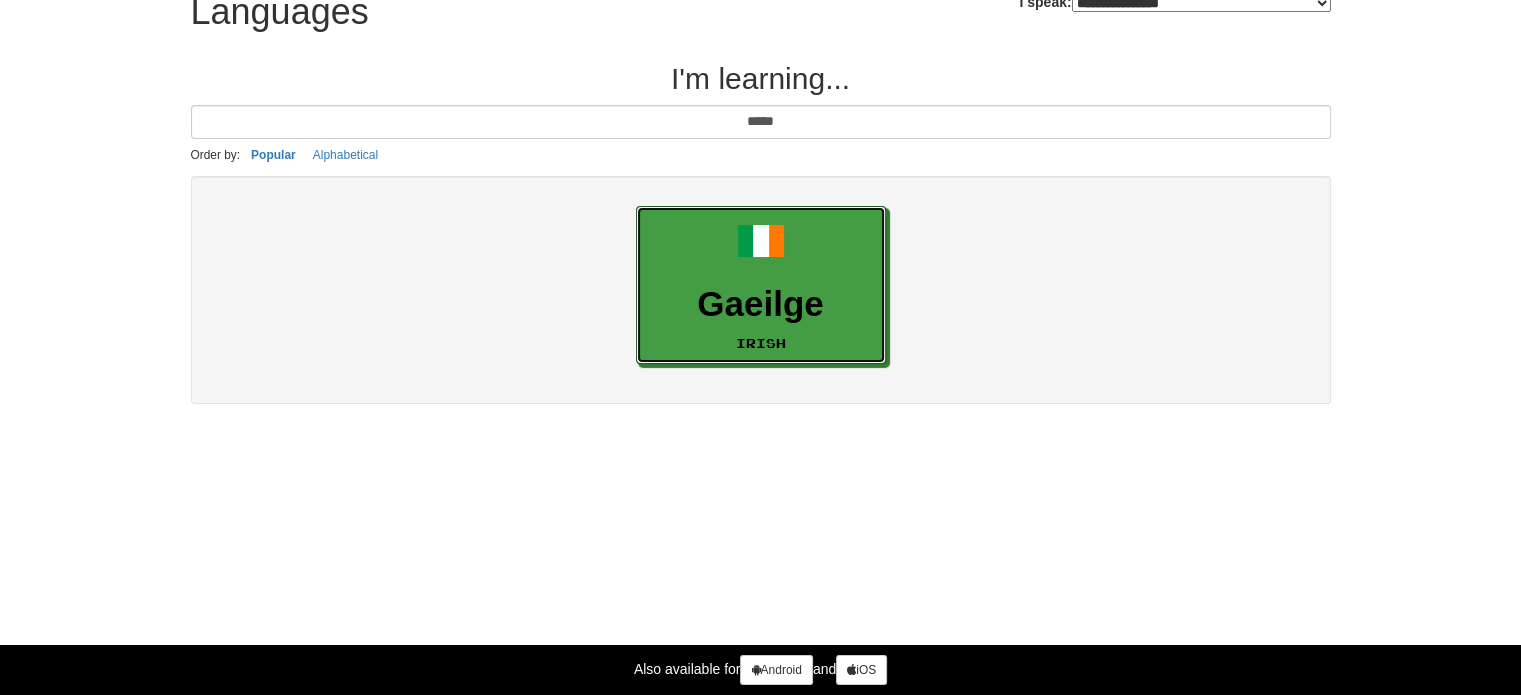 click on "Gaeilge Irish" at bounding box center (761, 285) 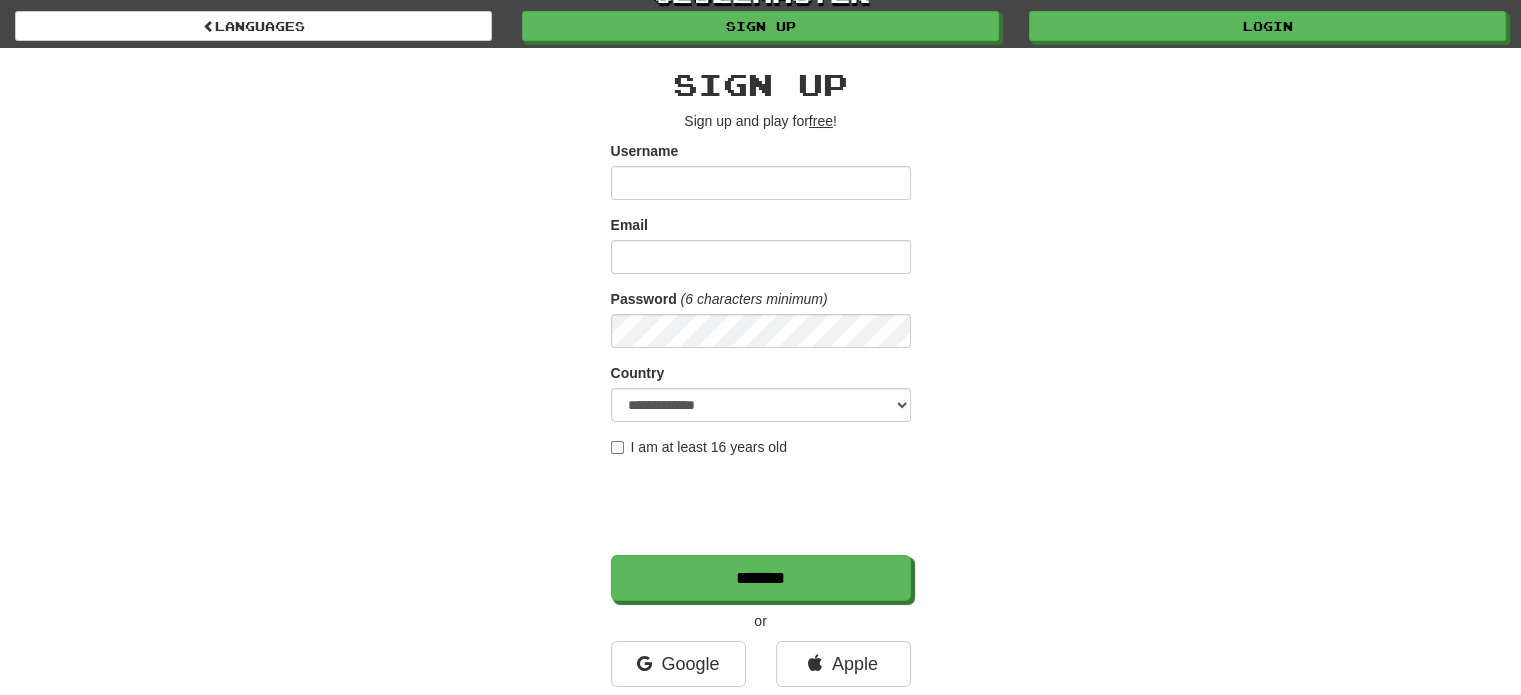 scroll, scrollTop: 0, scrollLeft: 0, axis: both 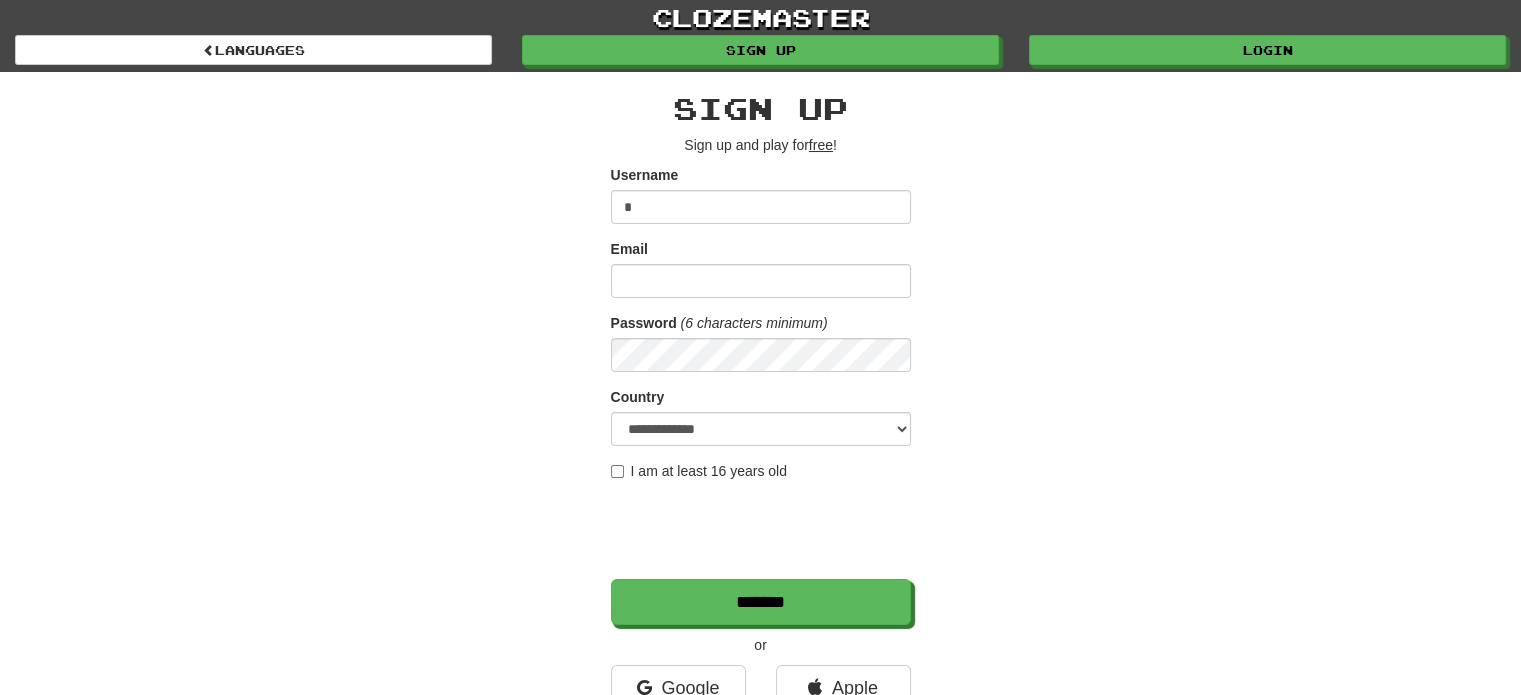 type on "*" 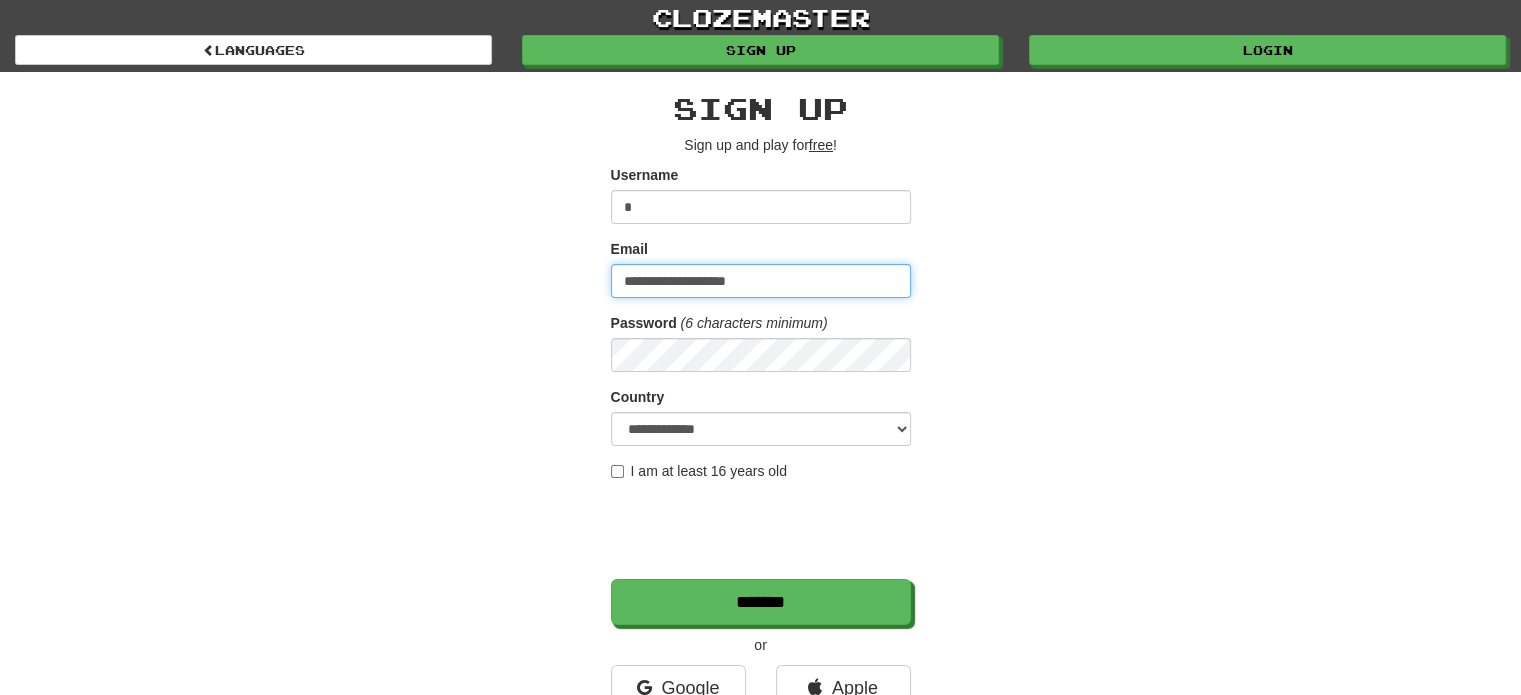 type on "**********" 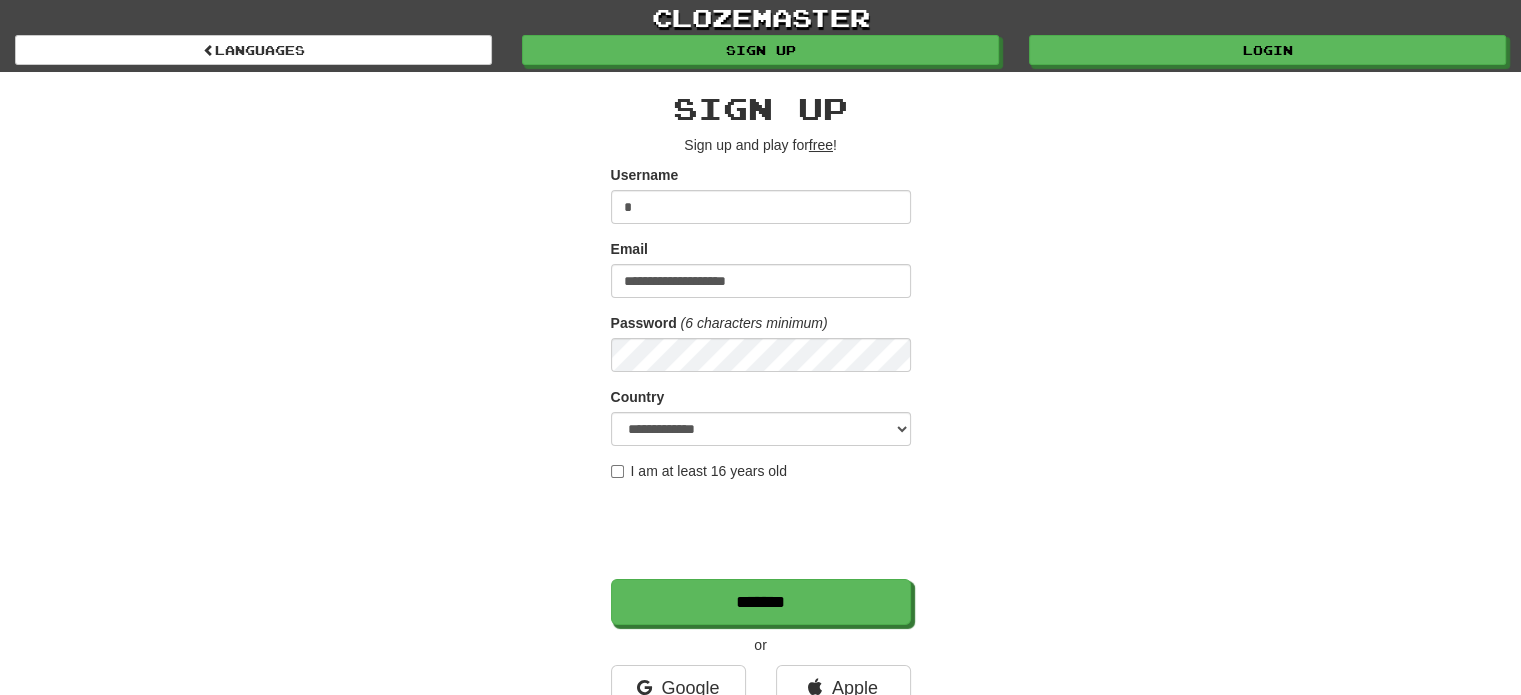 click on "I am at least 16 years old" at bounding box center [699, 471] 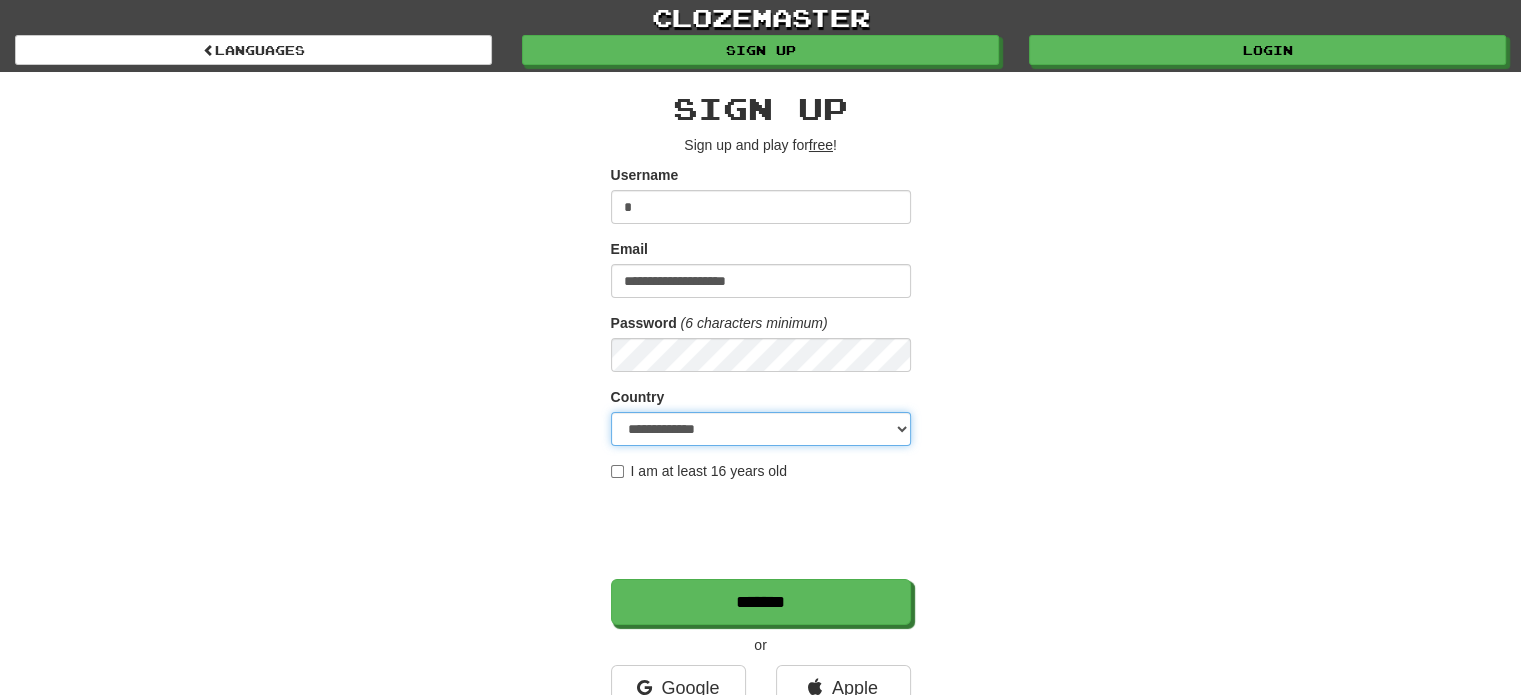 click on "**********" at bounding box center (761, 429) 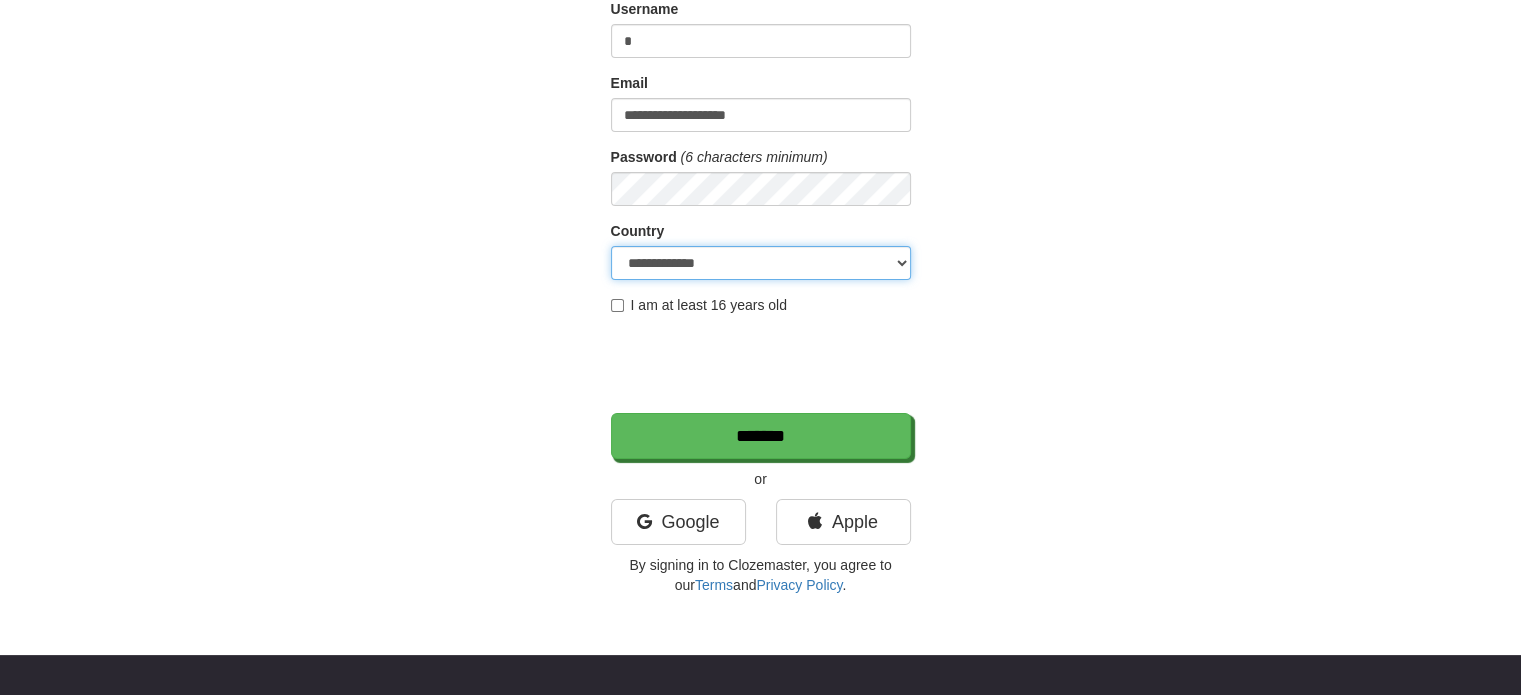 scroll, scrollTop: 200, scrollLeft: 0, axis: vertical 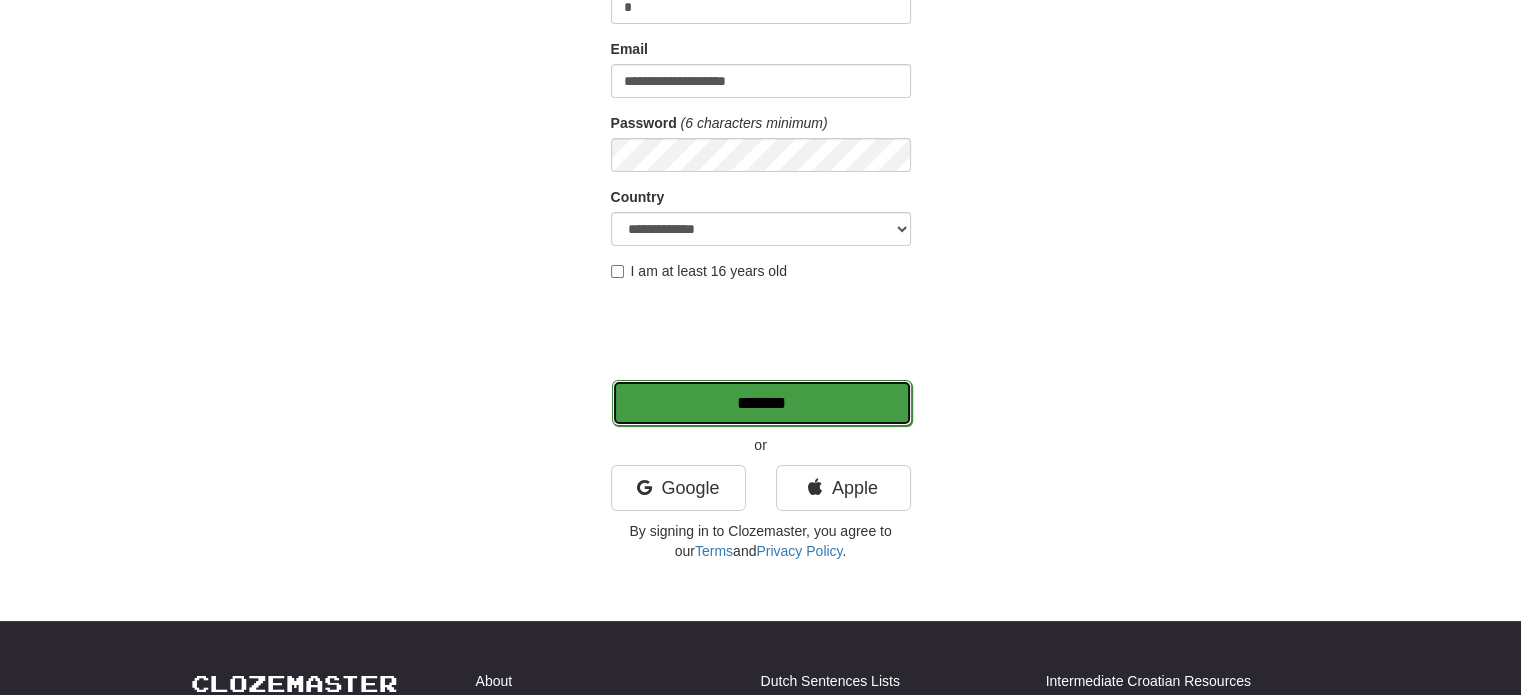 click on "*******" at bounding box center (762, 403) 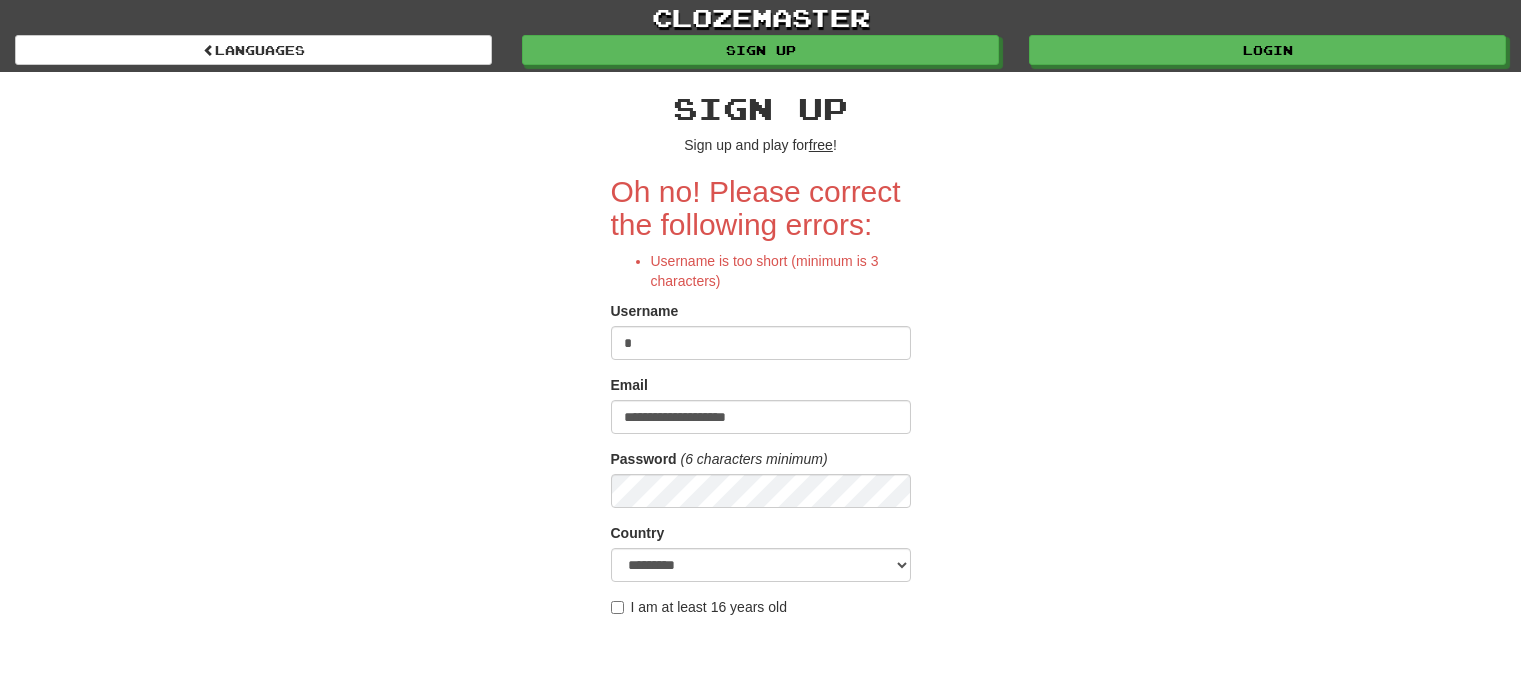 scroll, scrollTop: 0, scrollLeft: 0, axis: both 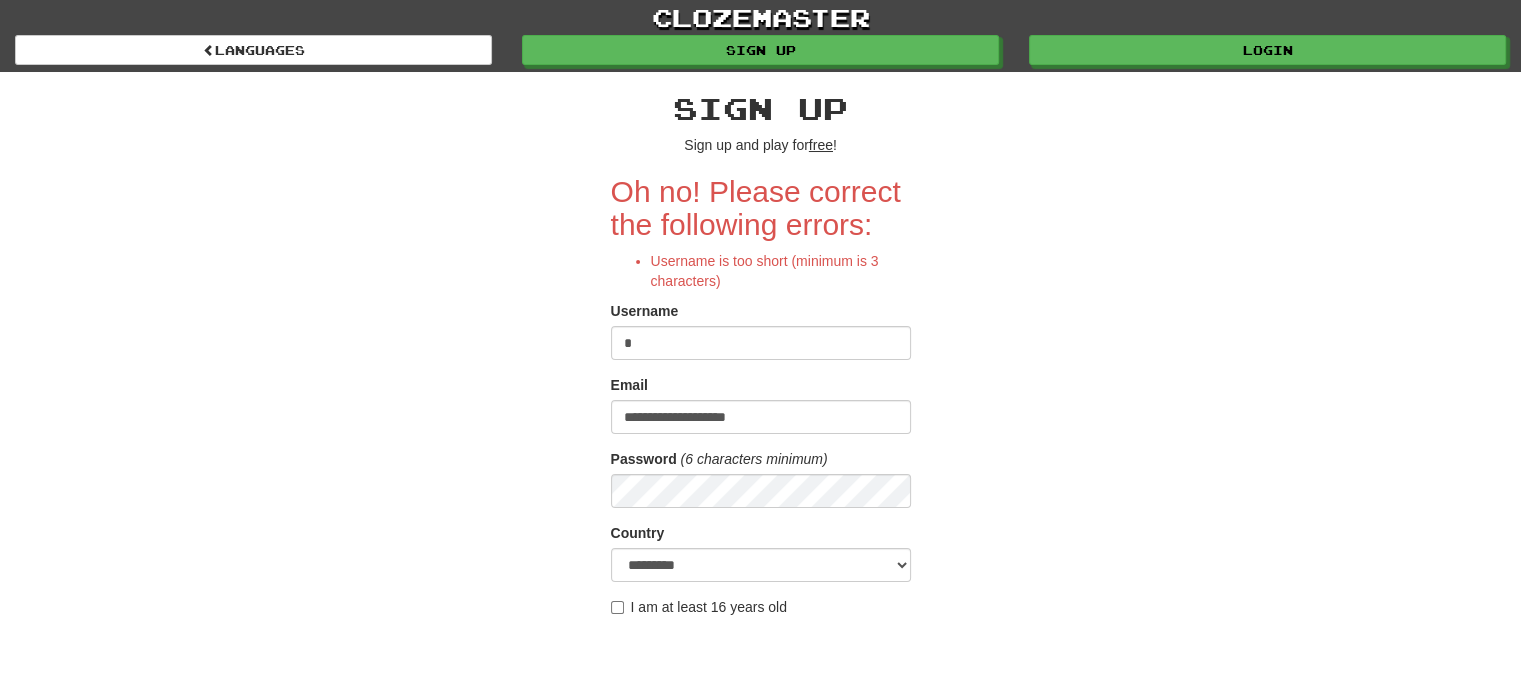 click on "*" at bounding box center [761, 343] 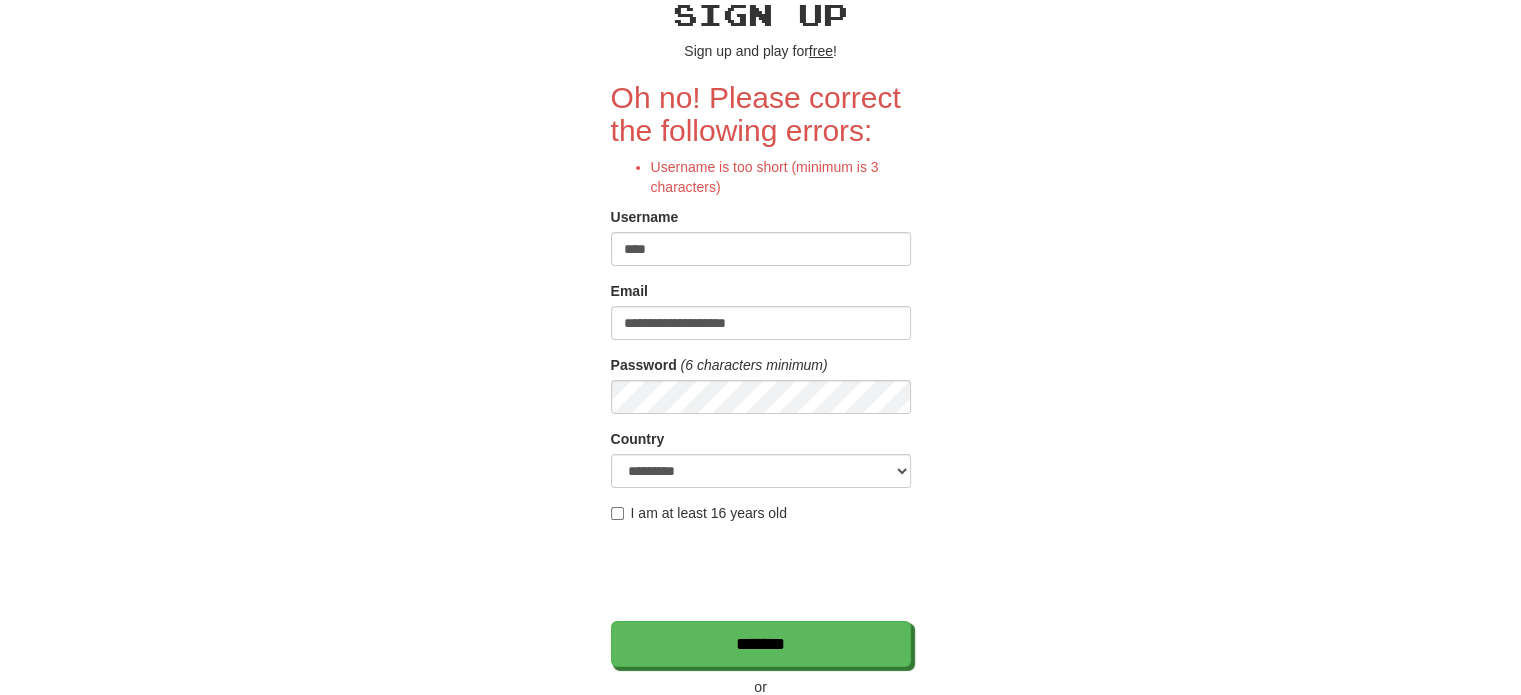 scroll, scrollTop: 100, scrollLeft: 0, axis: vertical 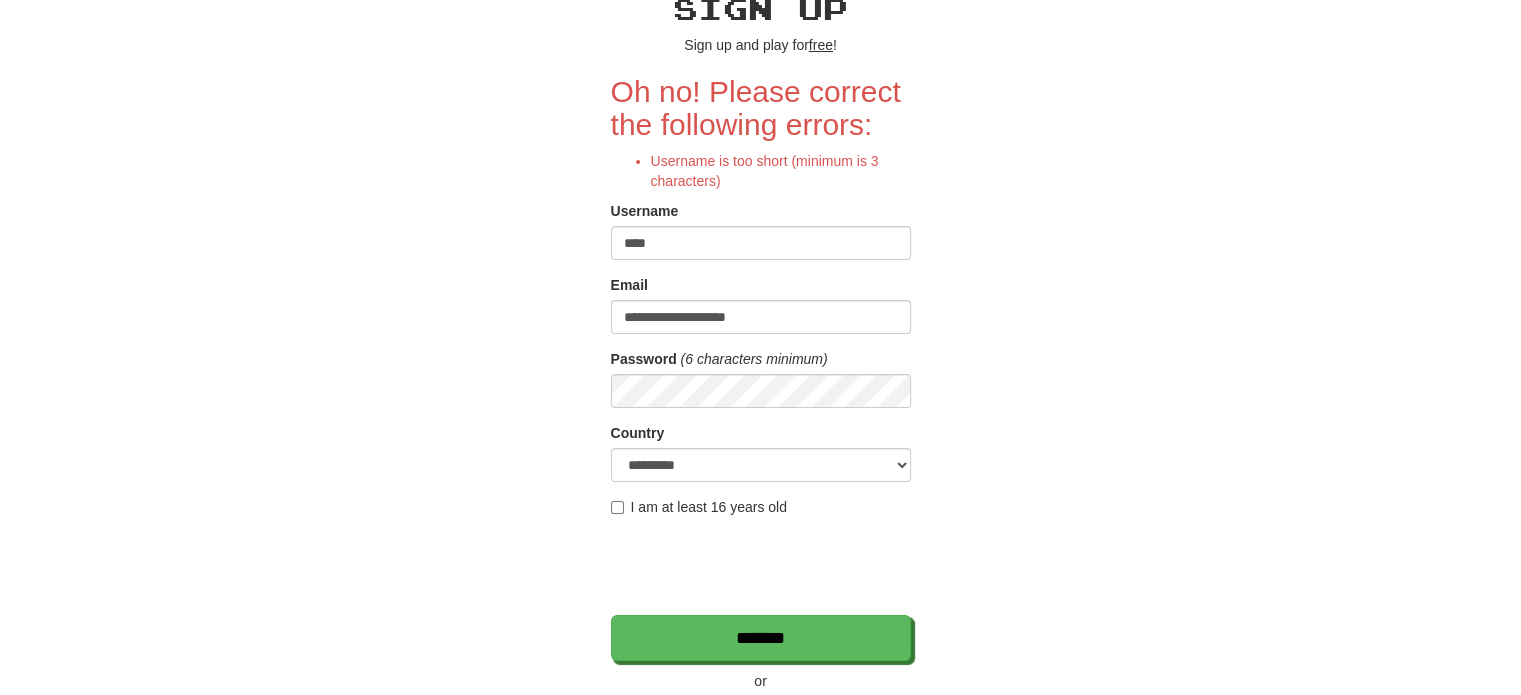 type on "****" 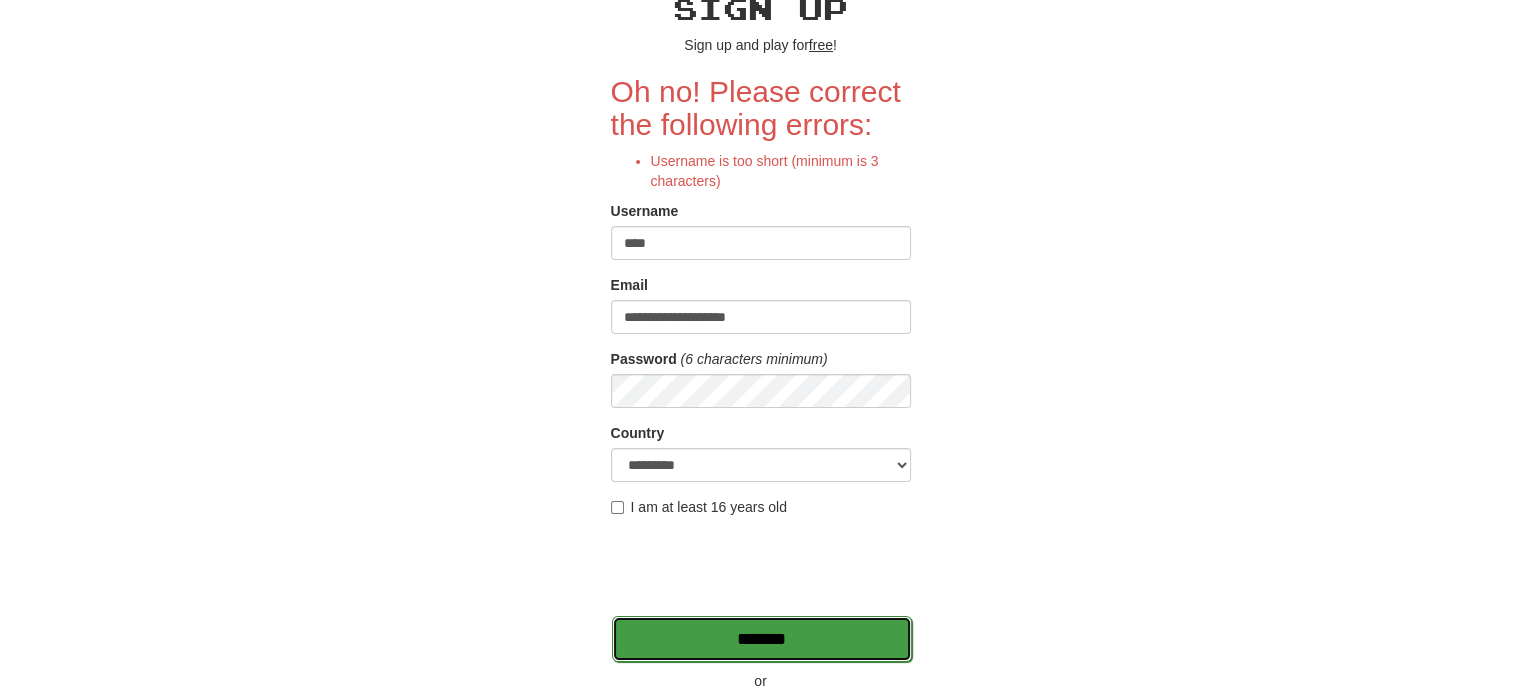 click on "*******" at bounding box center [762, 639] 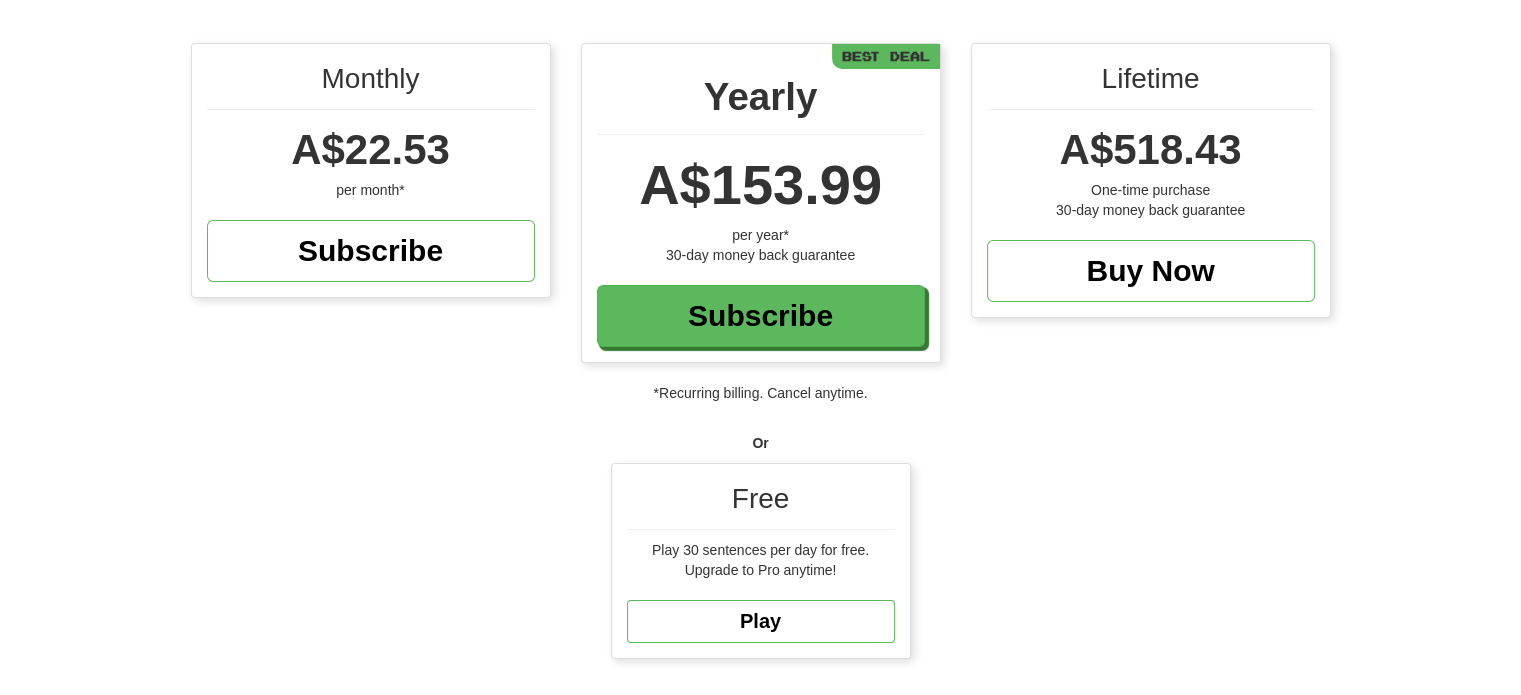 scroll, scrollTop: 200, scrollLeft: 0, axis: vertical 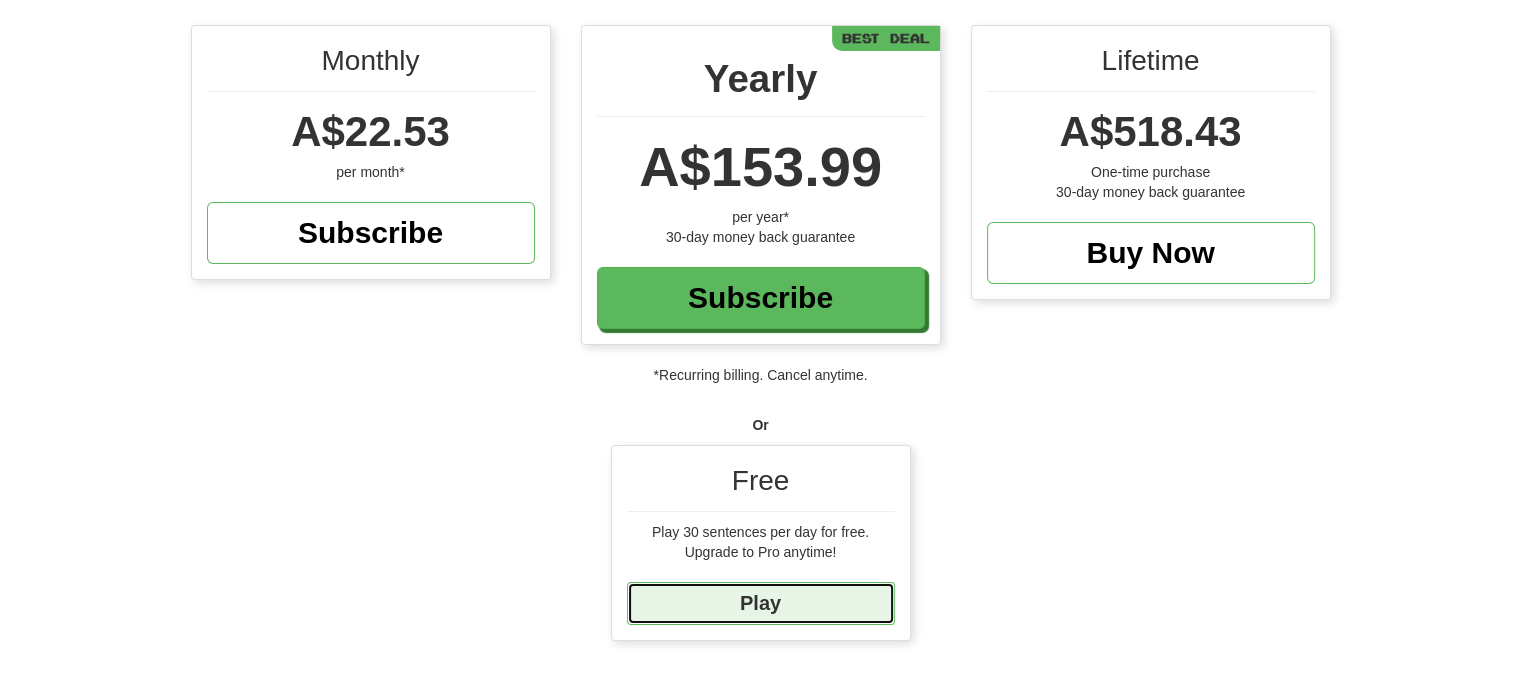 click on "Play" at bounding box center (761, 603) 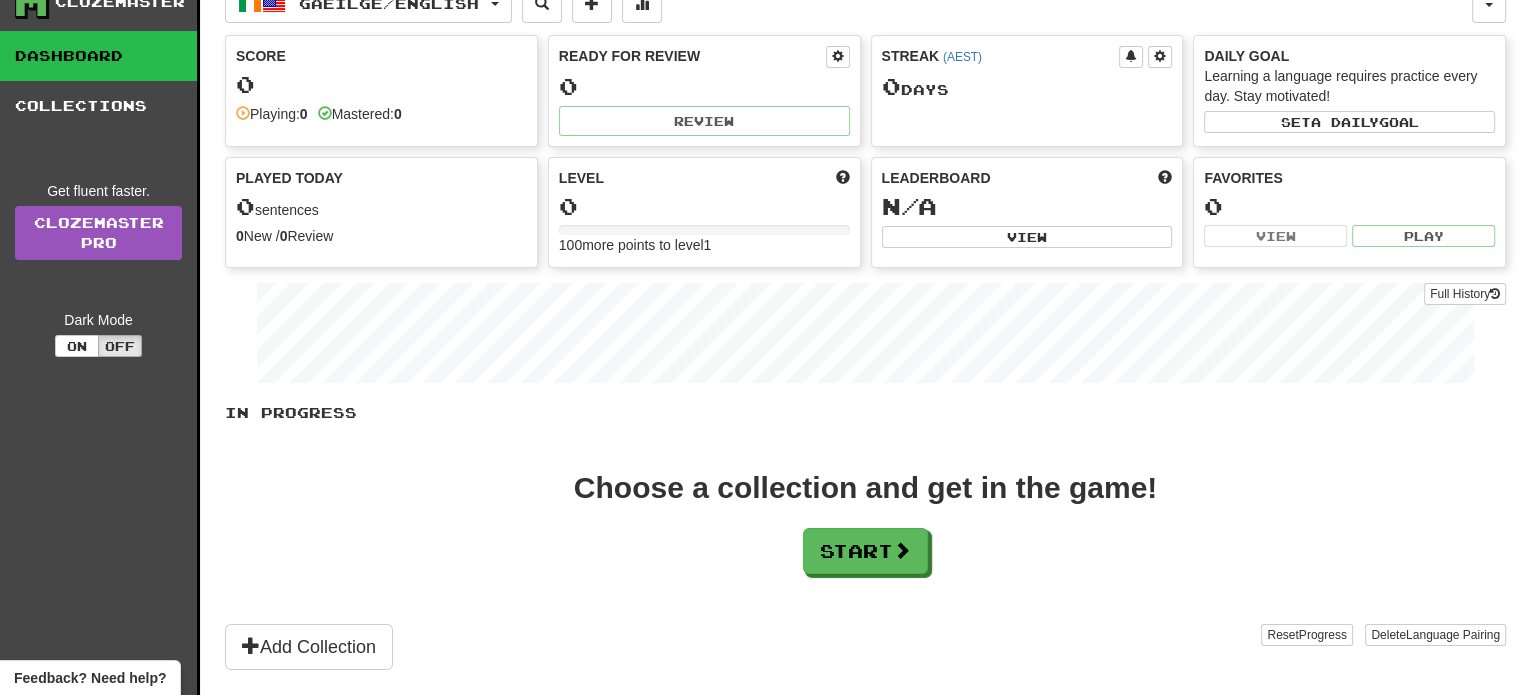 scroll, scrollTop: 100, scrollLeft: 0, axis: vertical 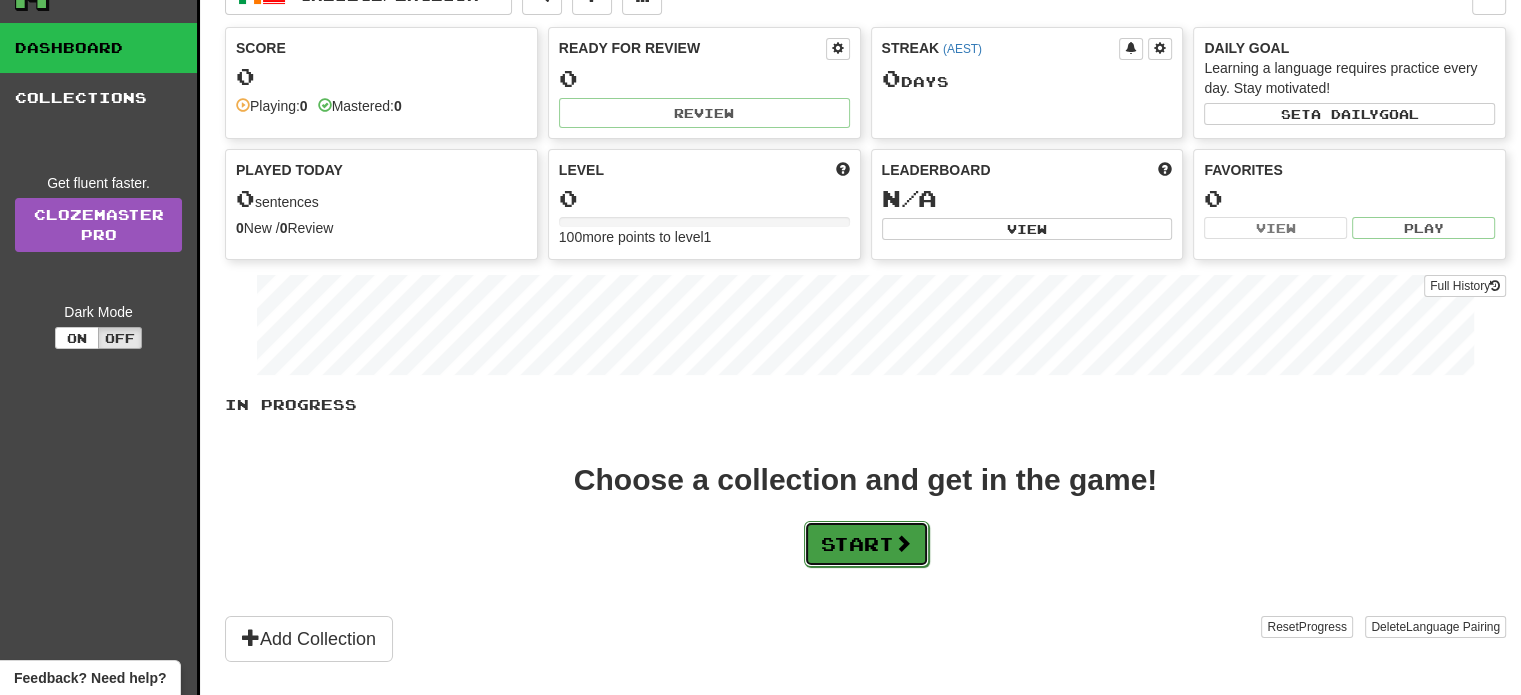 click at bounding box center (903, 543) 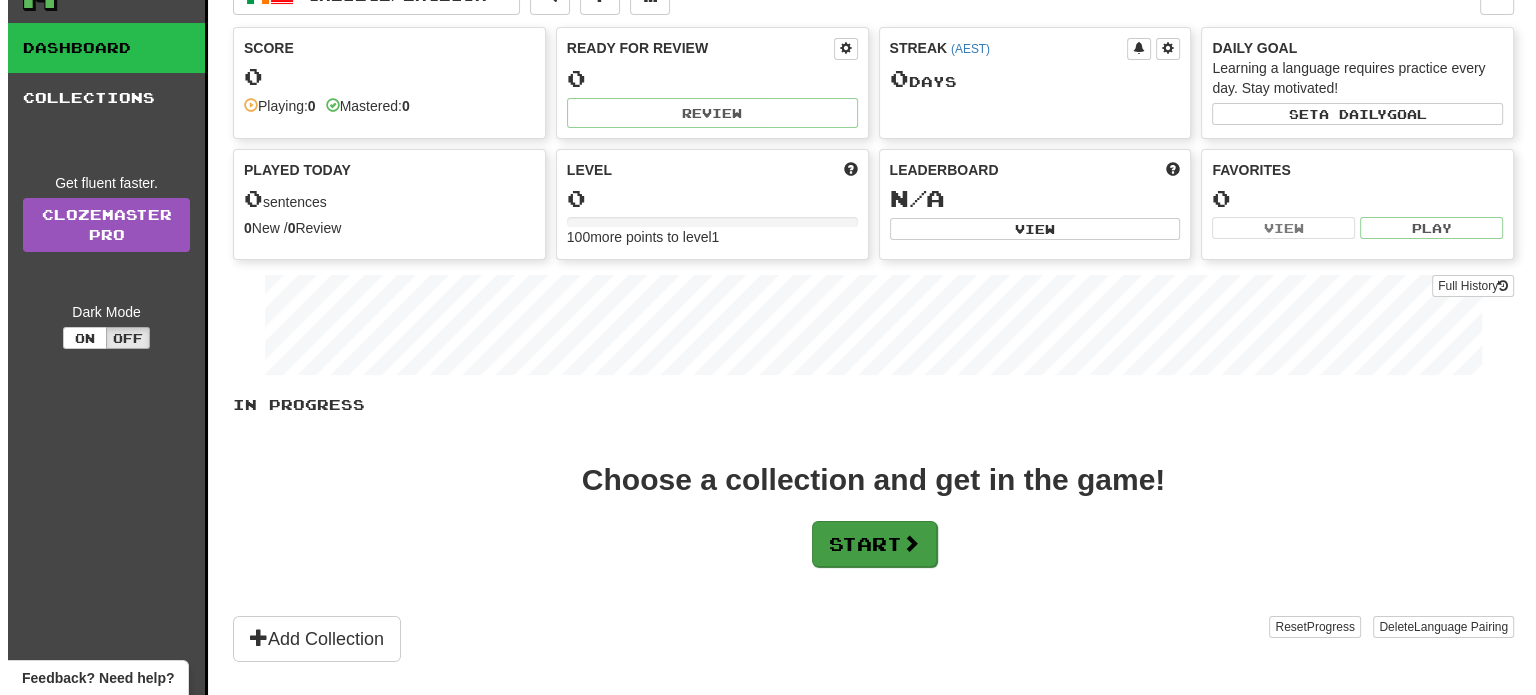 scroll, scrollTop: 0, scrollLeft: 0, axis: both 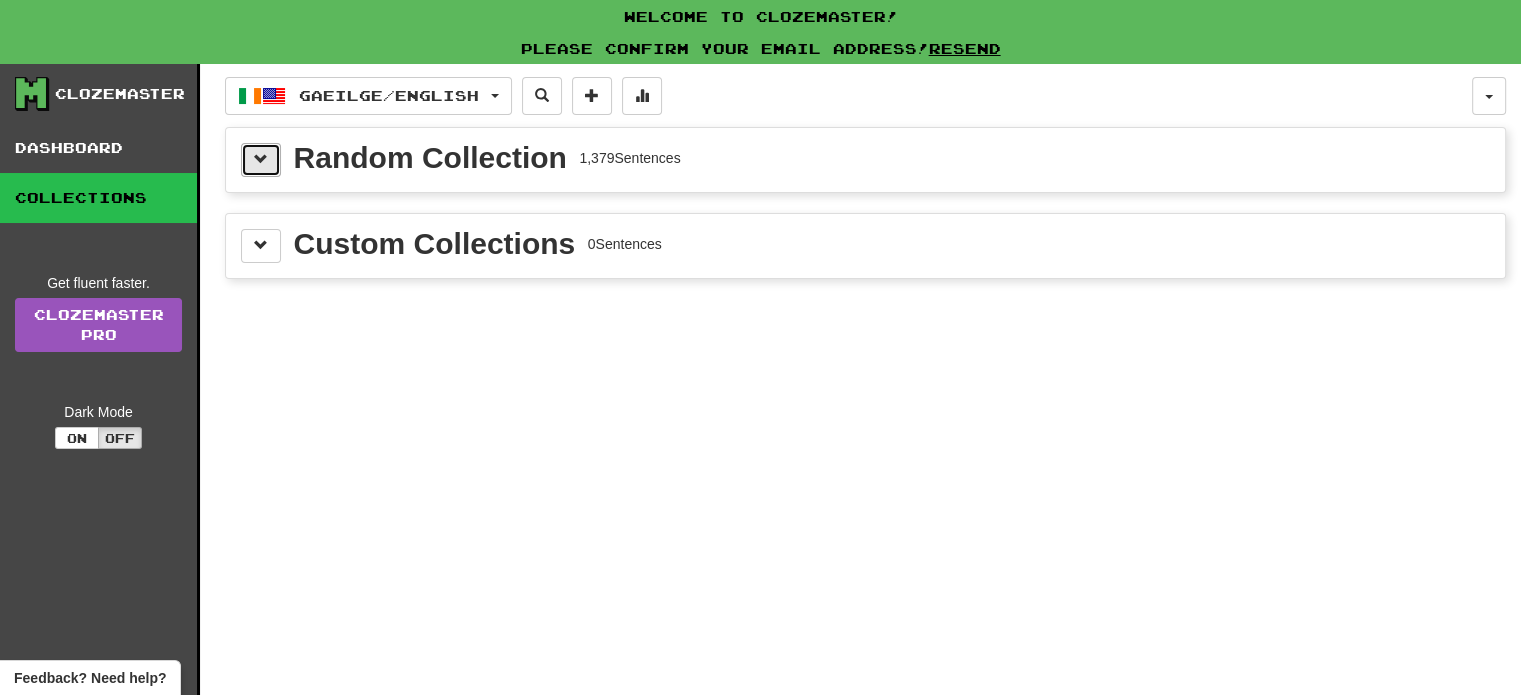 click at bounding box center (261, 160) 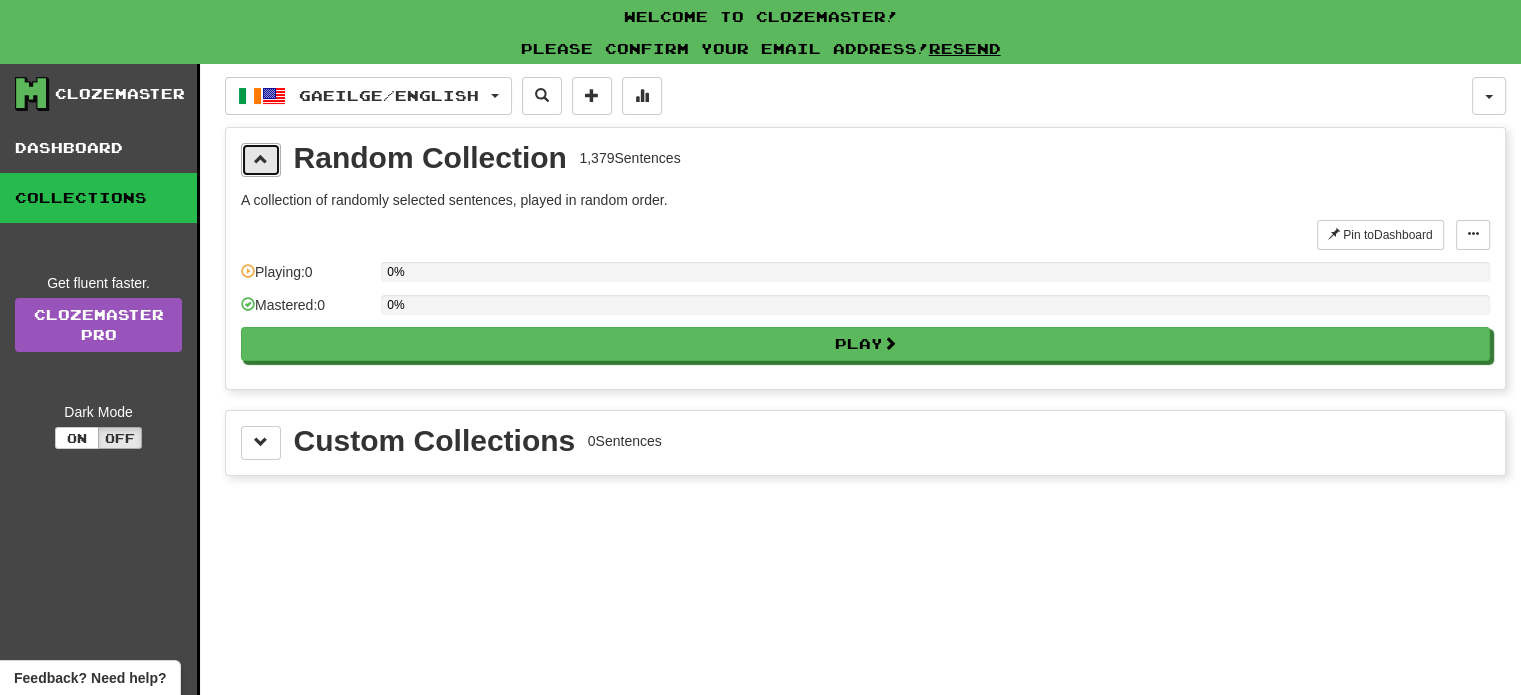 click at bounding box center [261, 160] 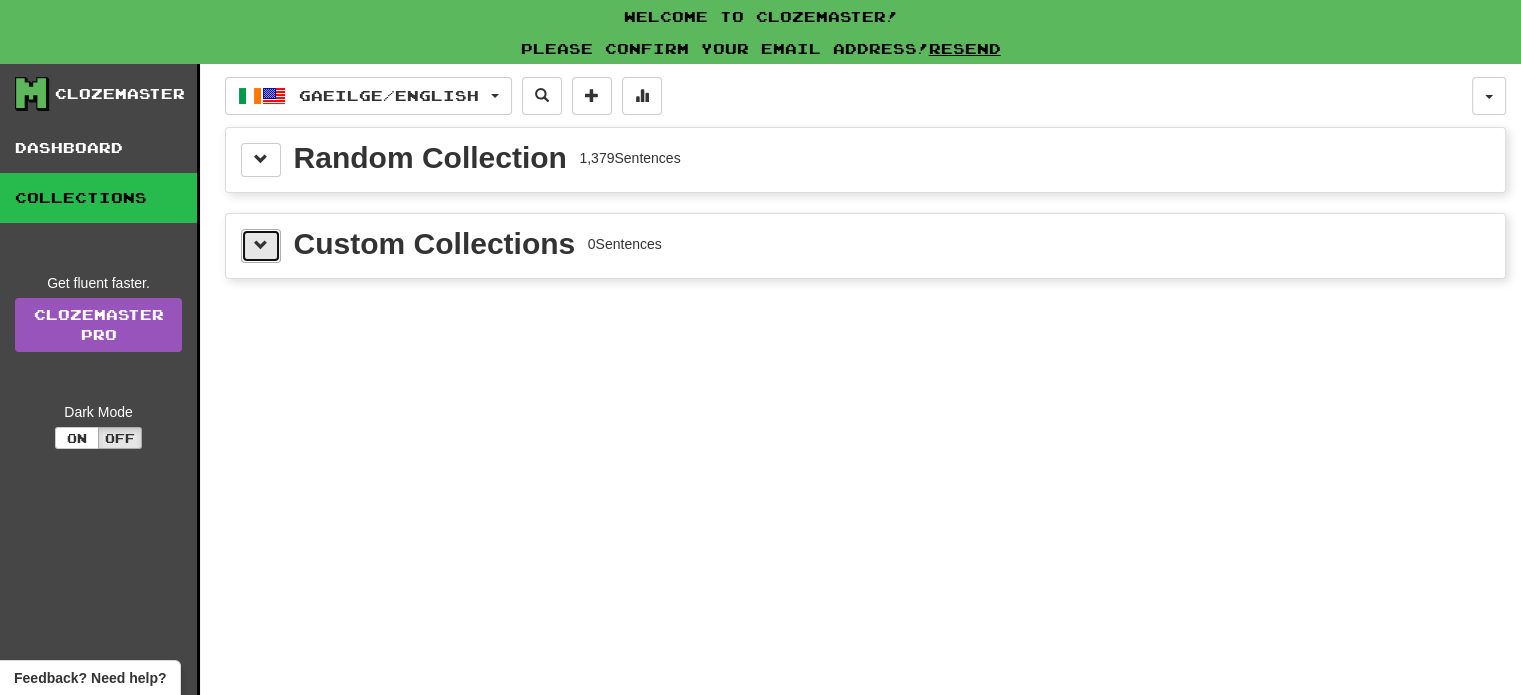 click at bounding box center (261, 245) 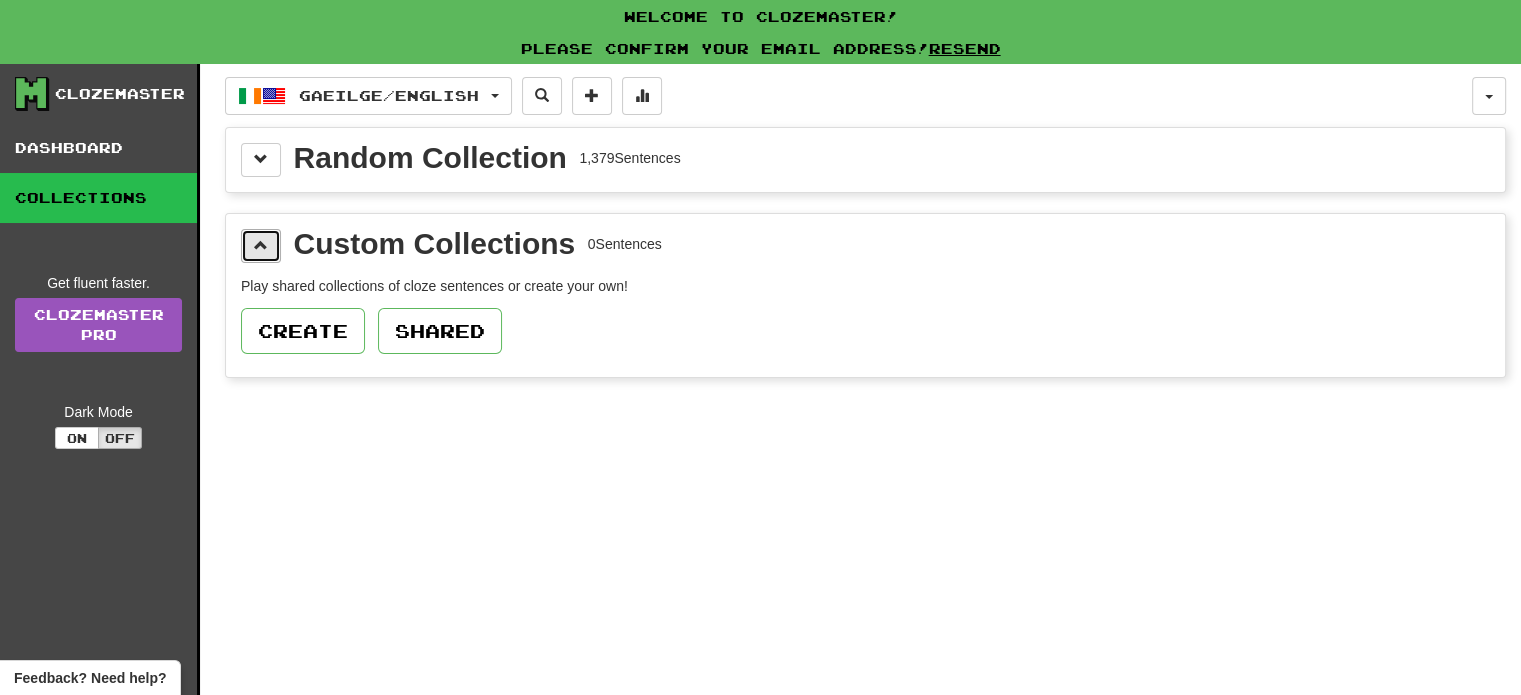 click at bounding box center [261, 245] 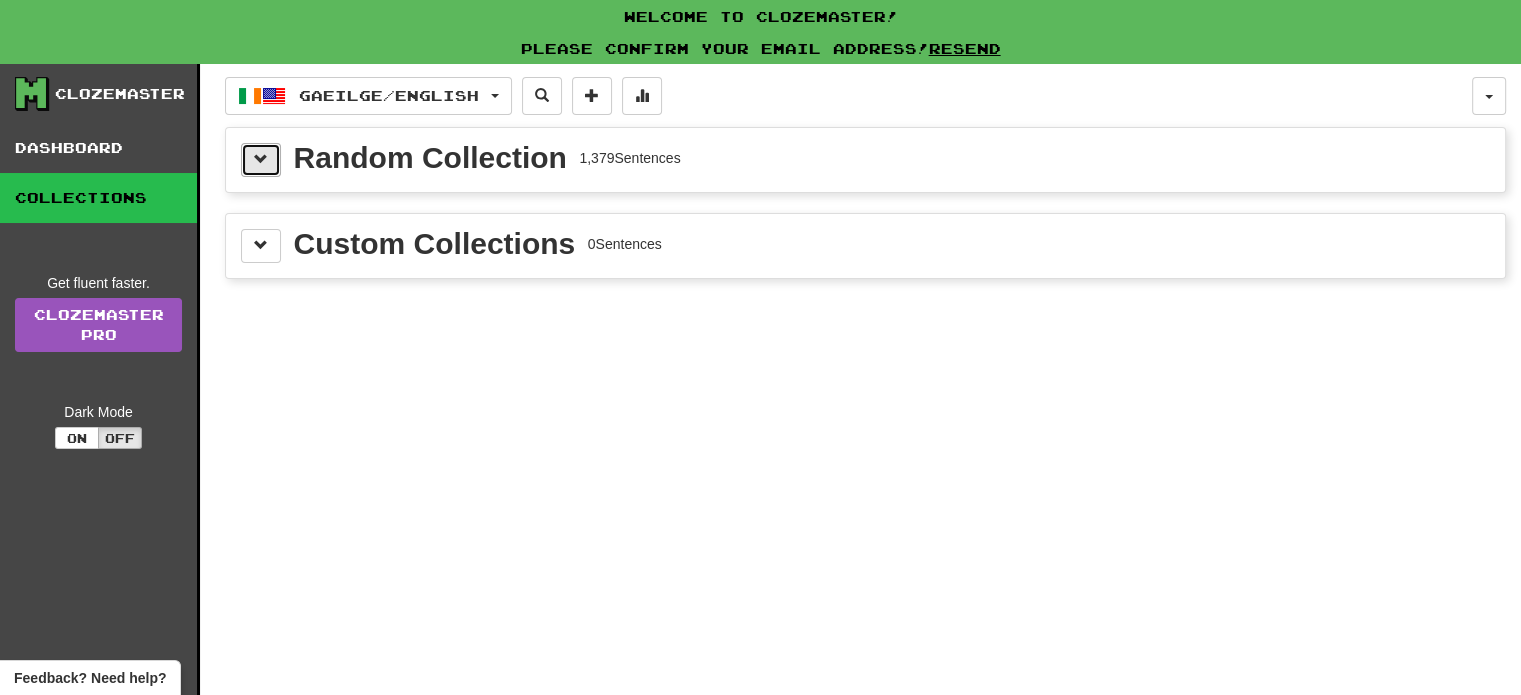 click at bounding box center (261, 159) 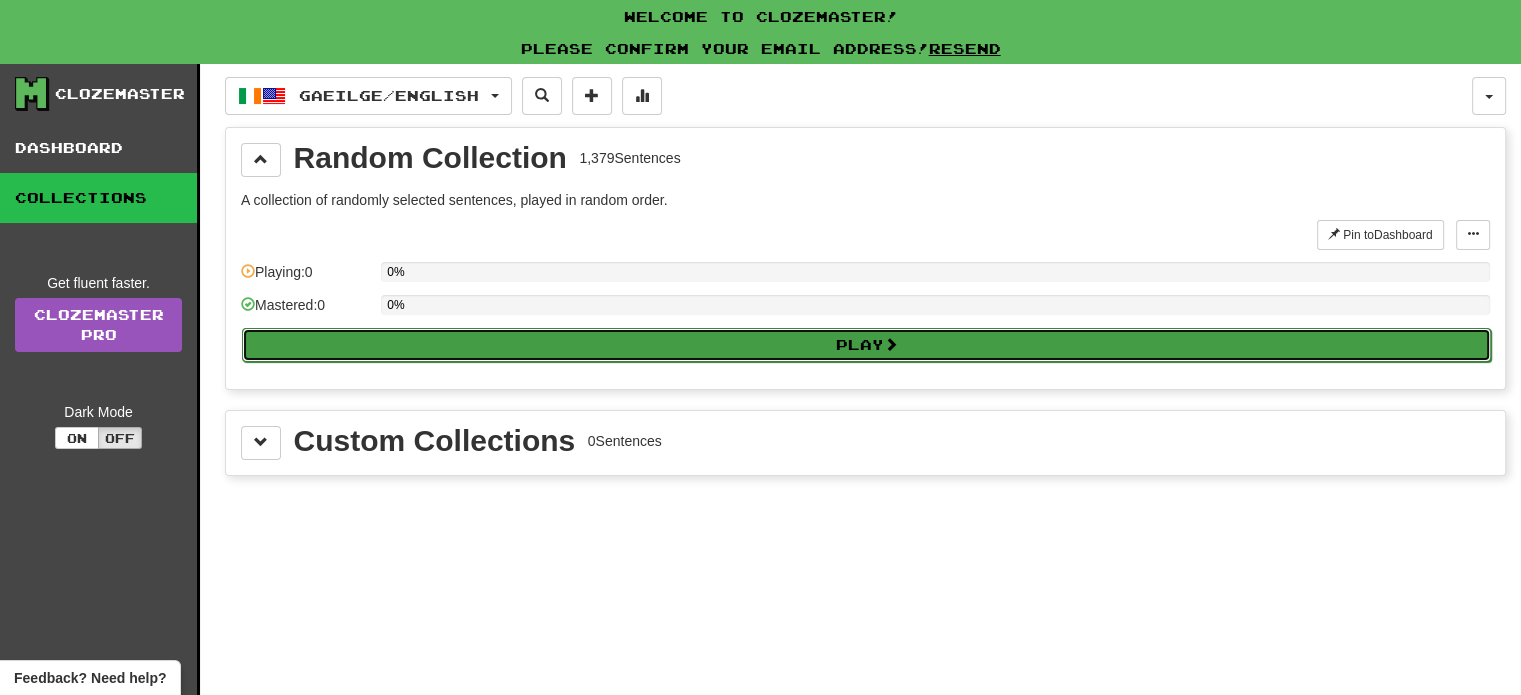 click on "Play" at bounding box center [866, 345] 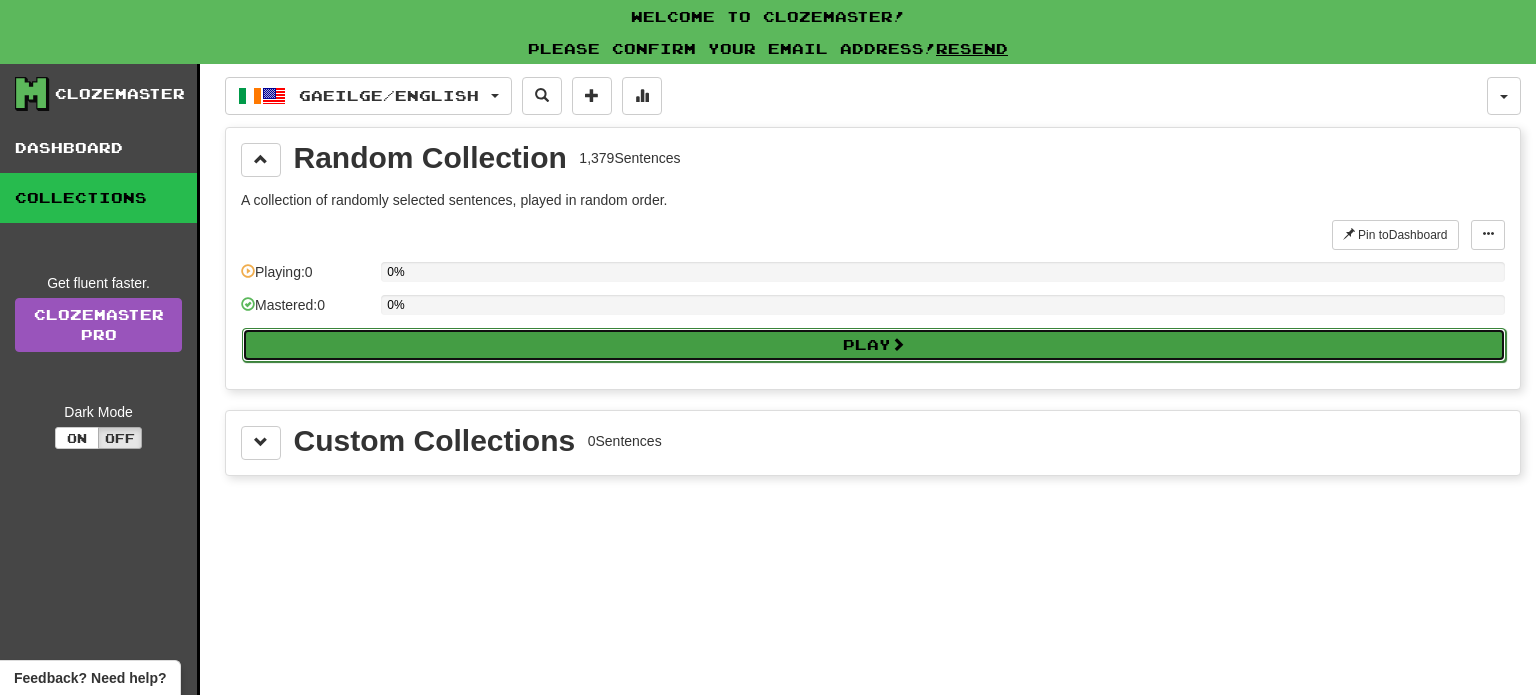 select on "**" 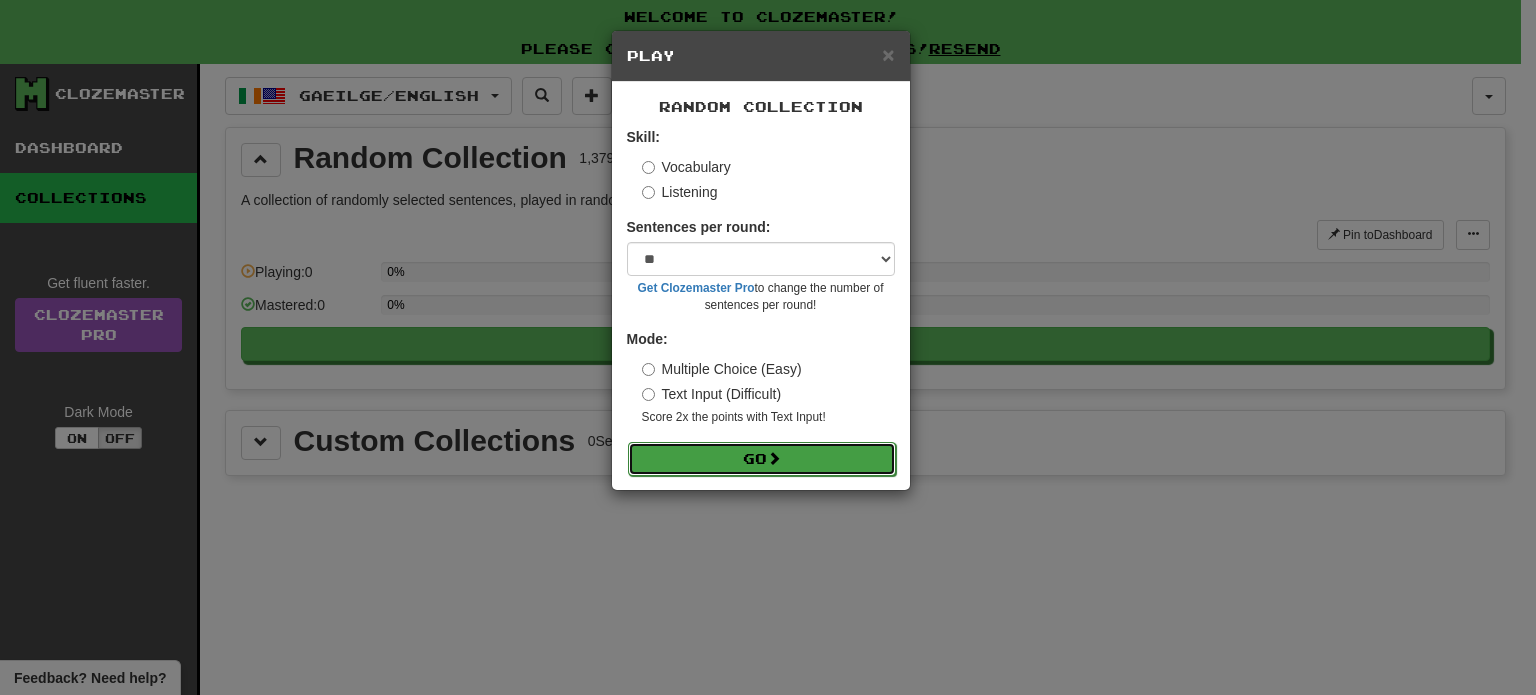 click on "Go" at bounding box center [762, 459] 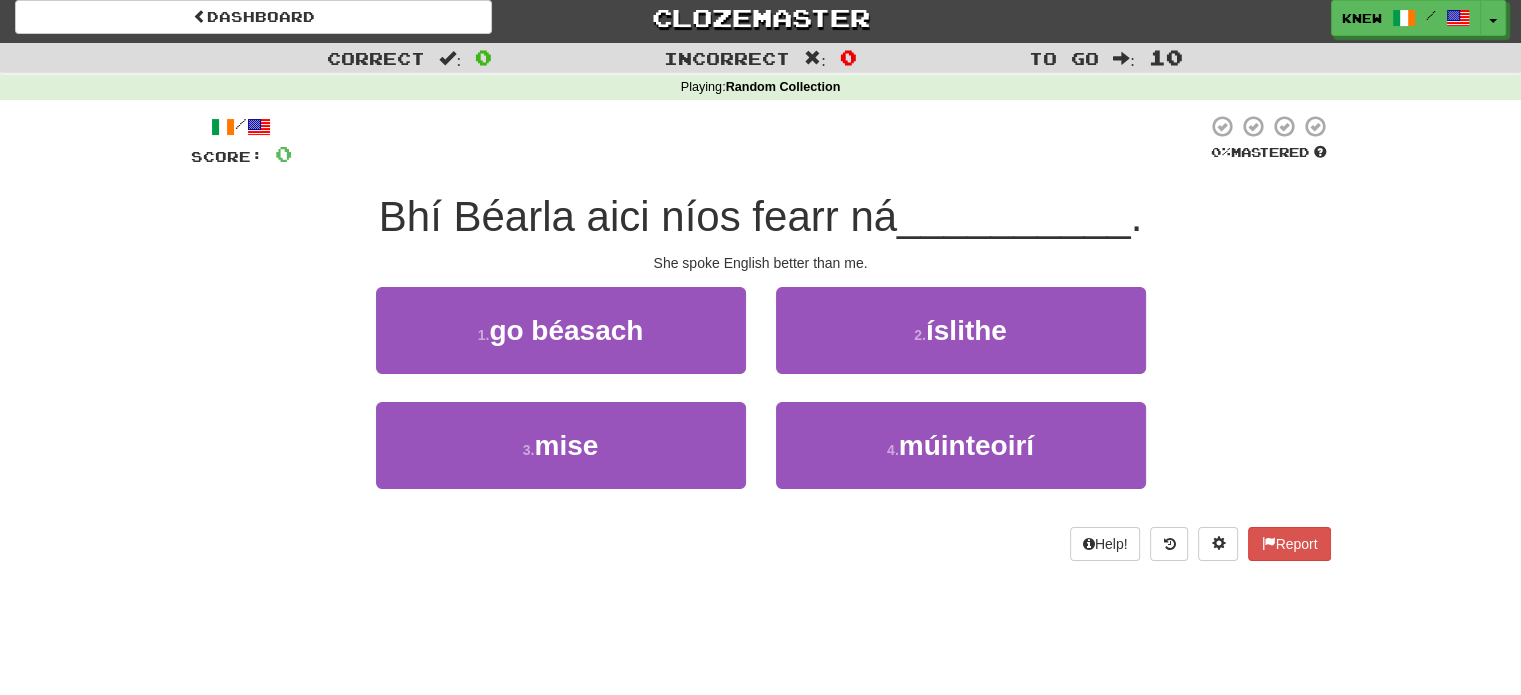 scroll, scrollTop: 0, scrollLeft: 0, axis: both 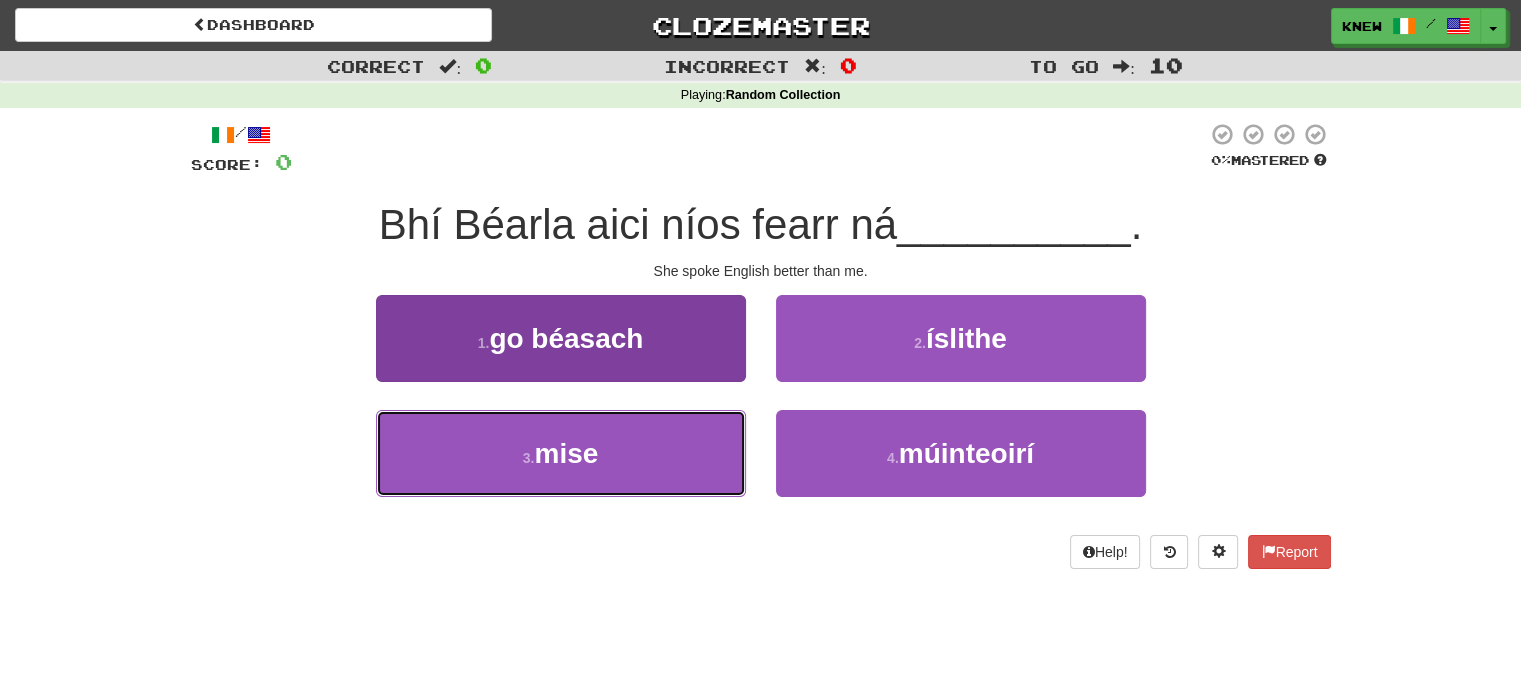 click on "3 .  mise" at bounding box center [561, 453] 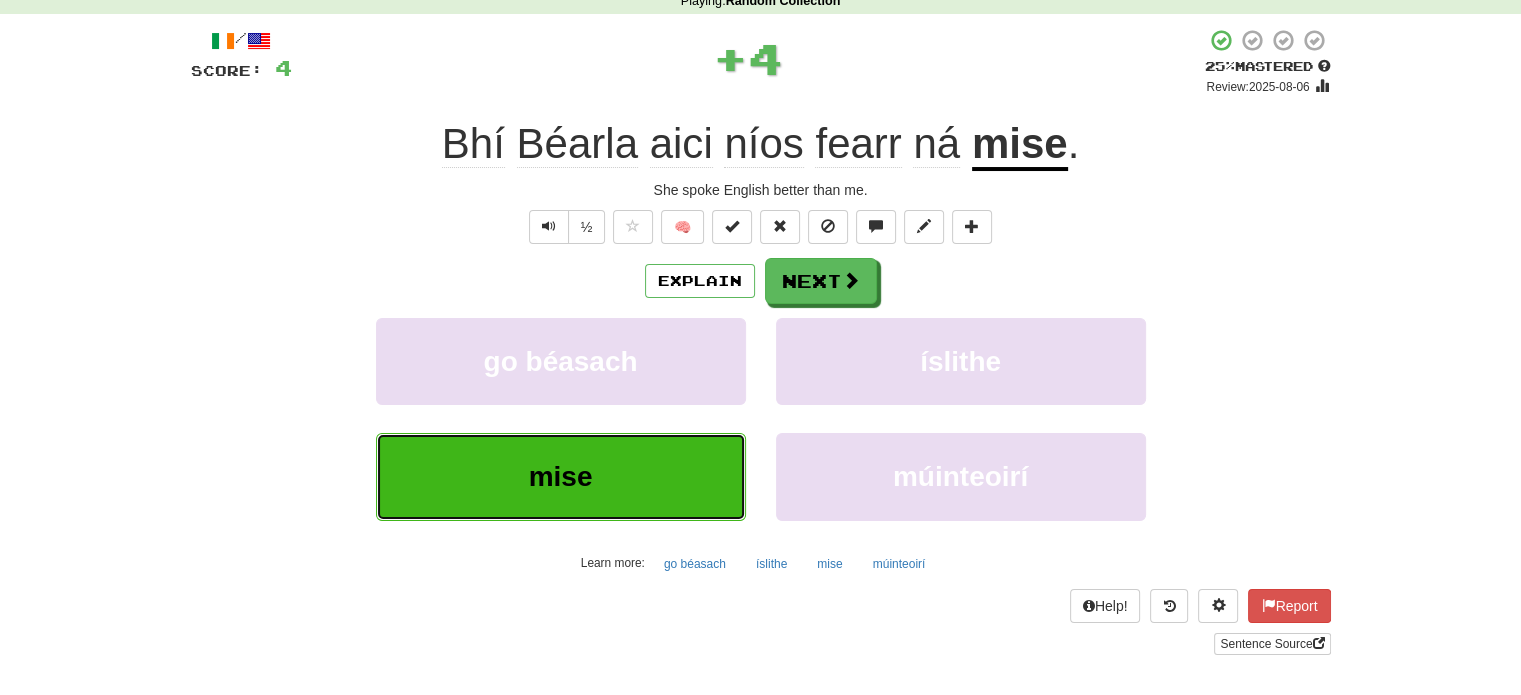 scroll, scrollTop: 100, scrollLeft: 0, axis: vertical 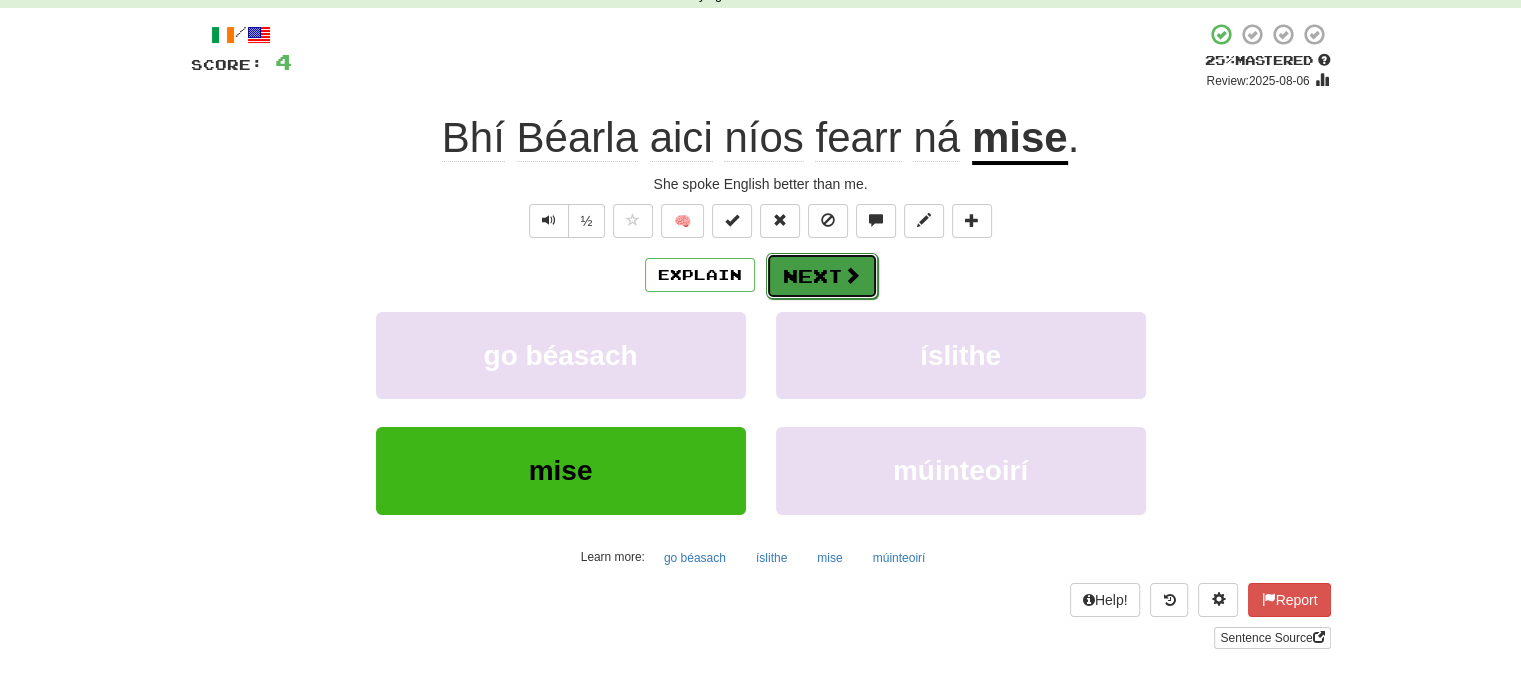 click on "Next" at bounding box center (822, 276) 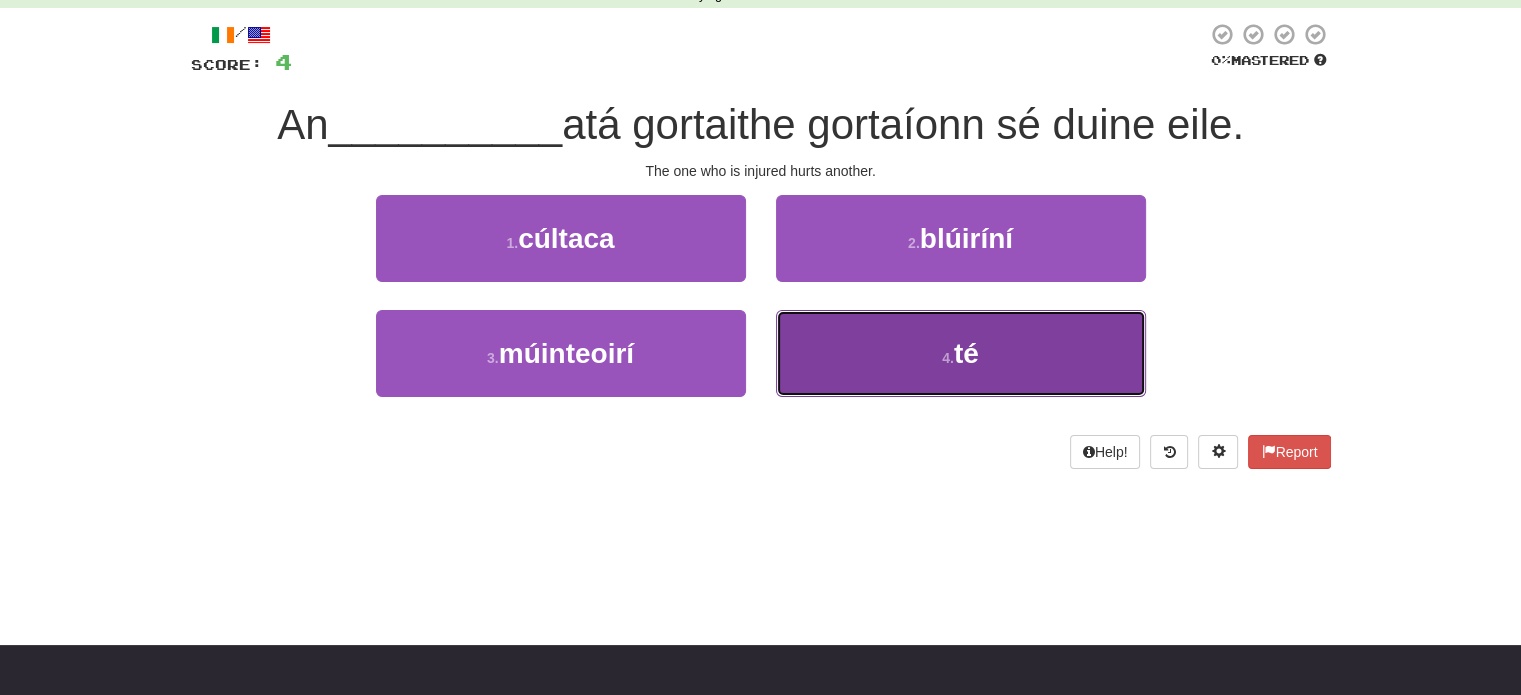 click on "4 .  té" at bounding box center (961, 353) 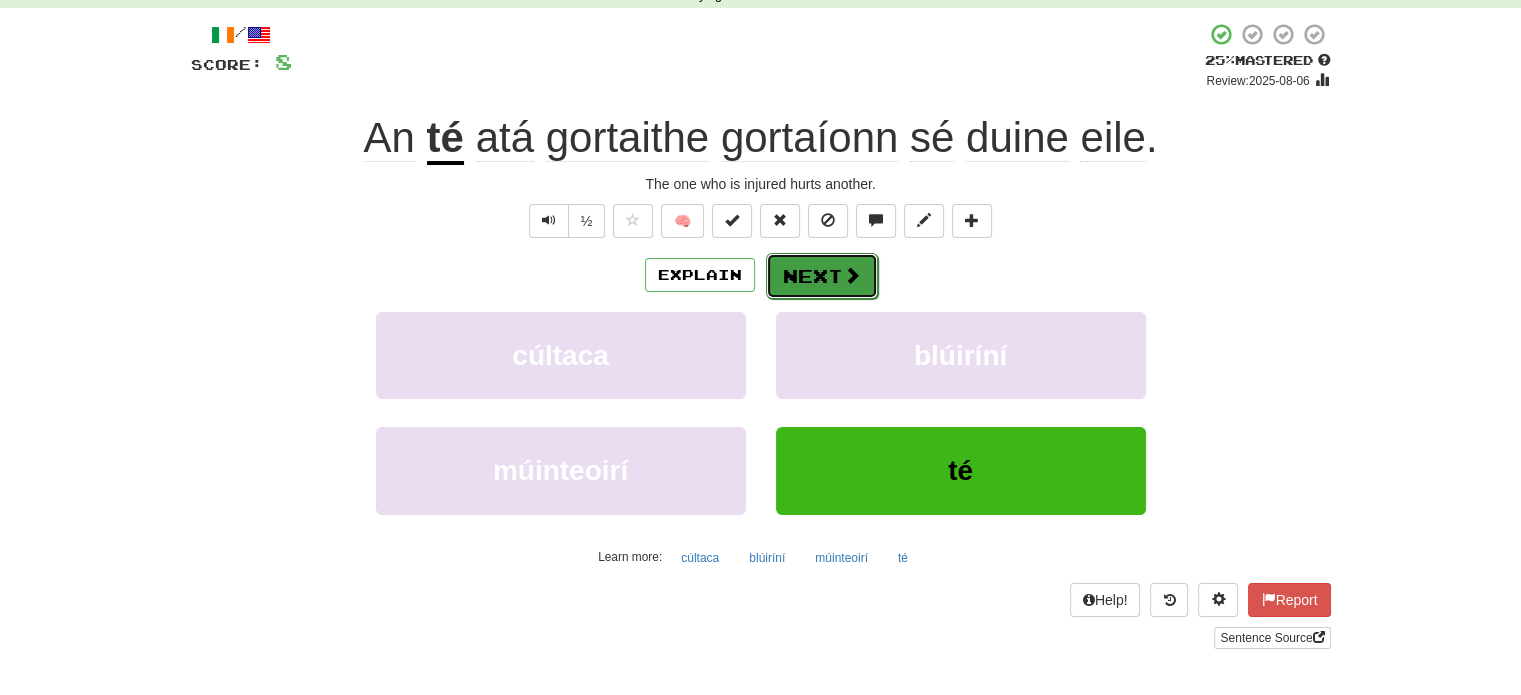 click on "Next" at bounding box center [822, 276] 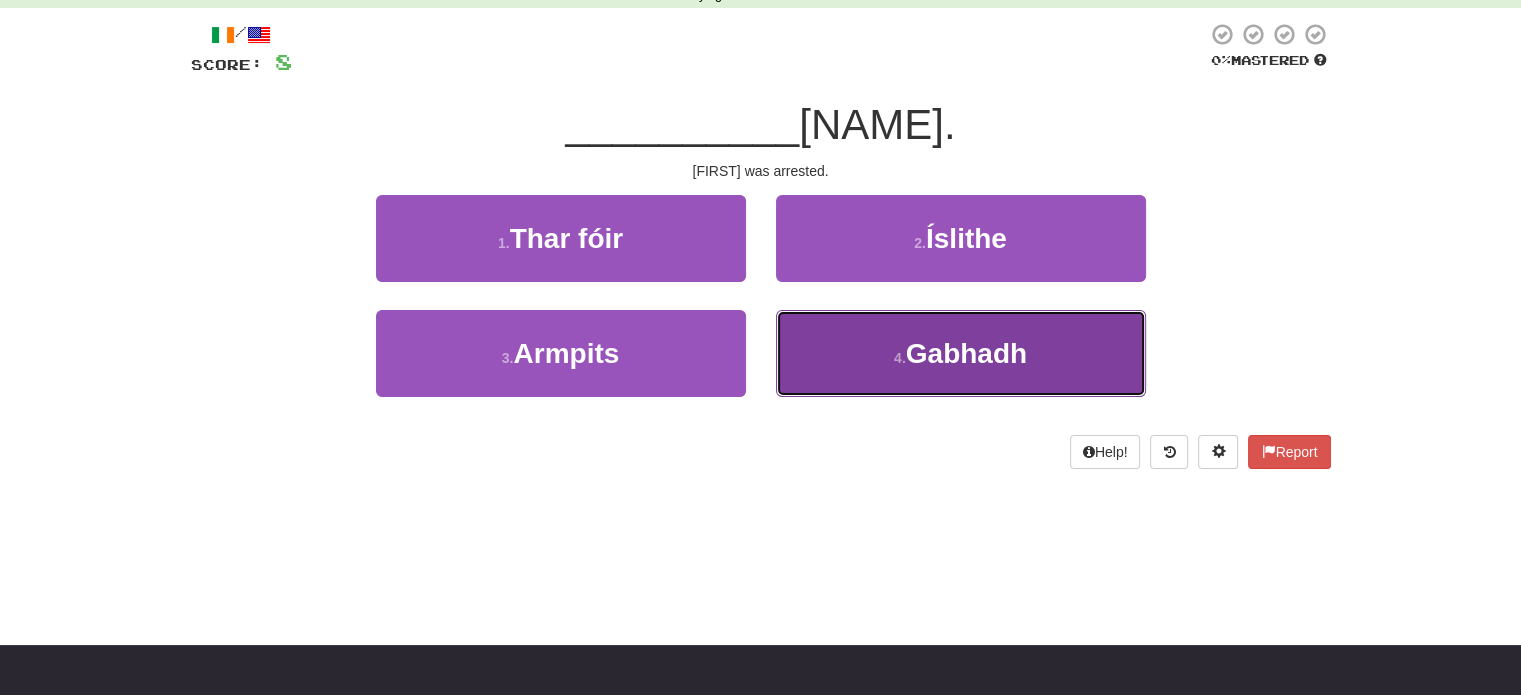 click on "4 .  Gabhadh" at bounding box center (961, 353) 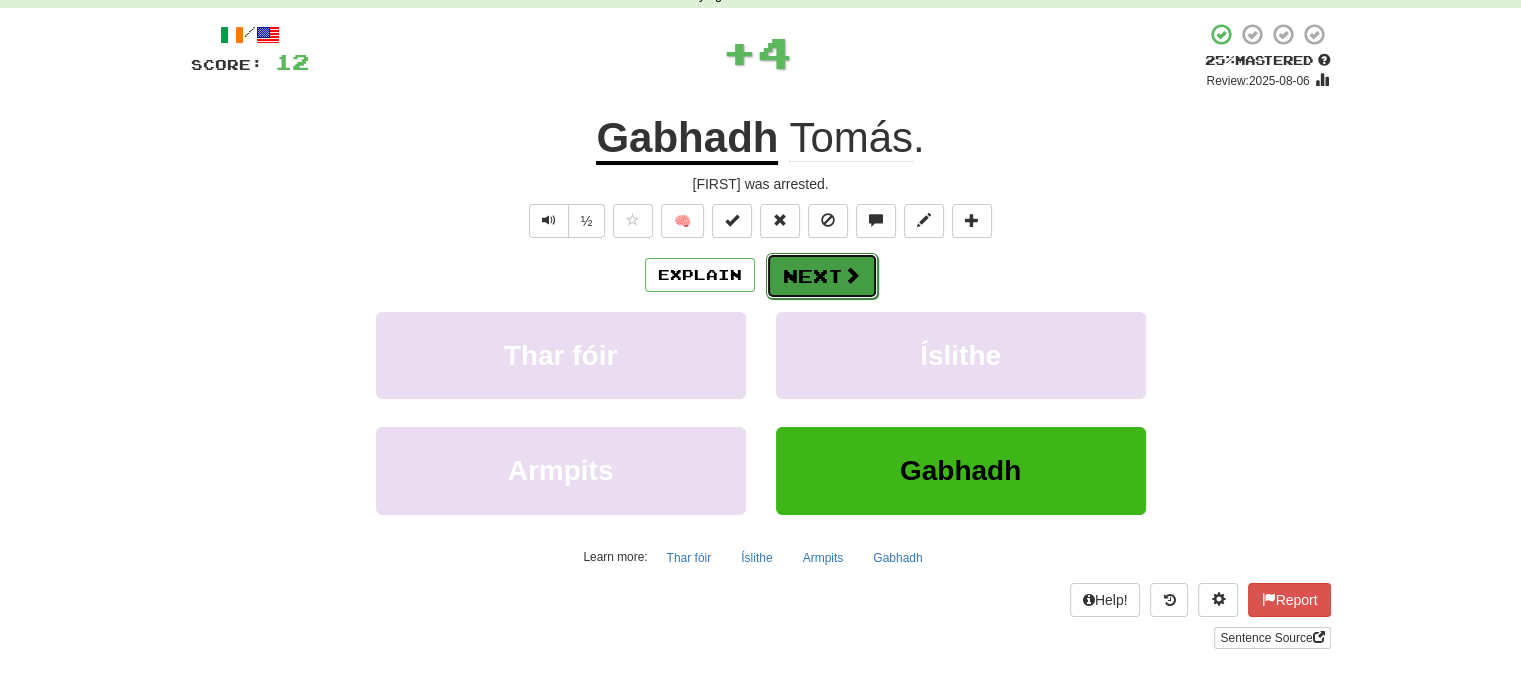 click on "Next" at bounding box center [822, 276] 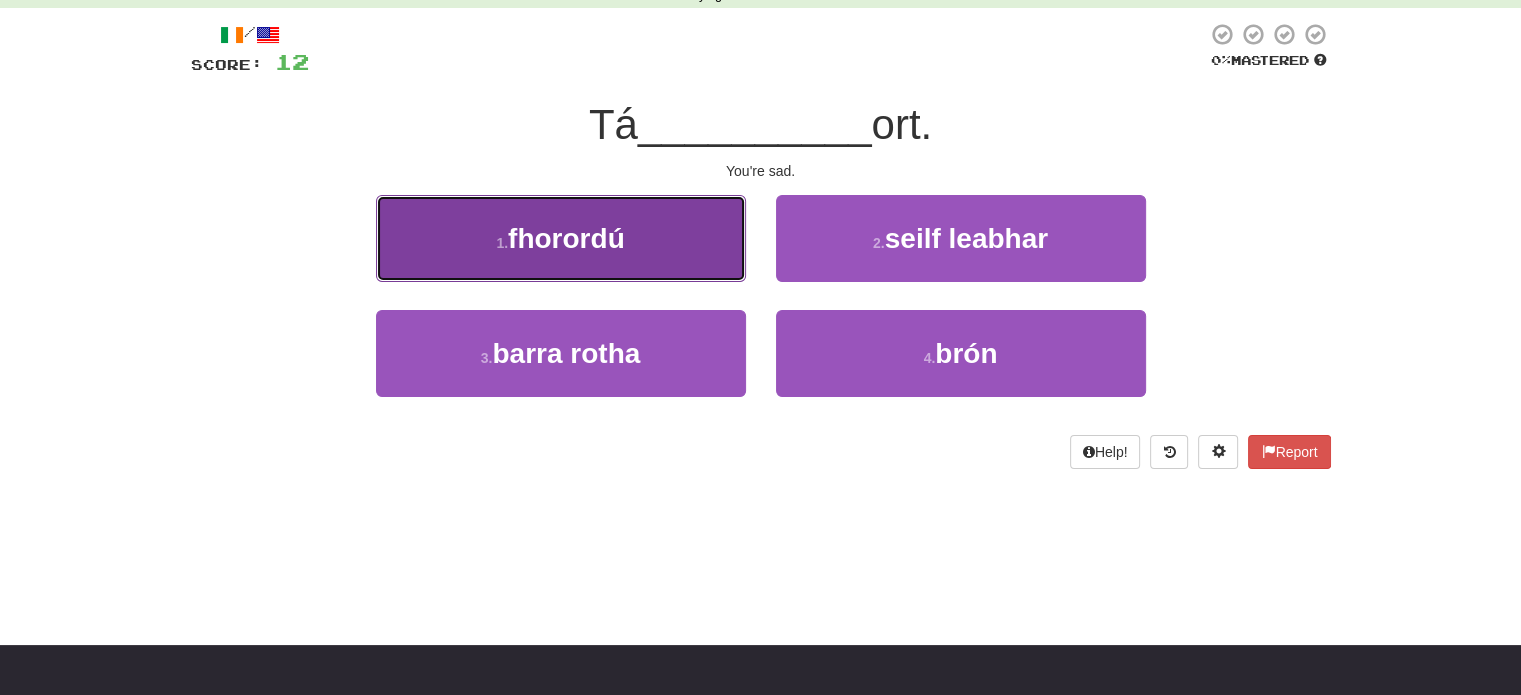 click on "1 .  fhorordú" at bounding box center (561, 238) 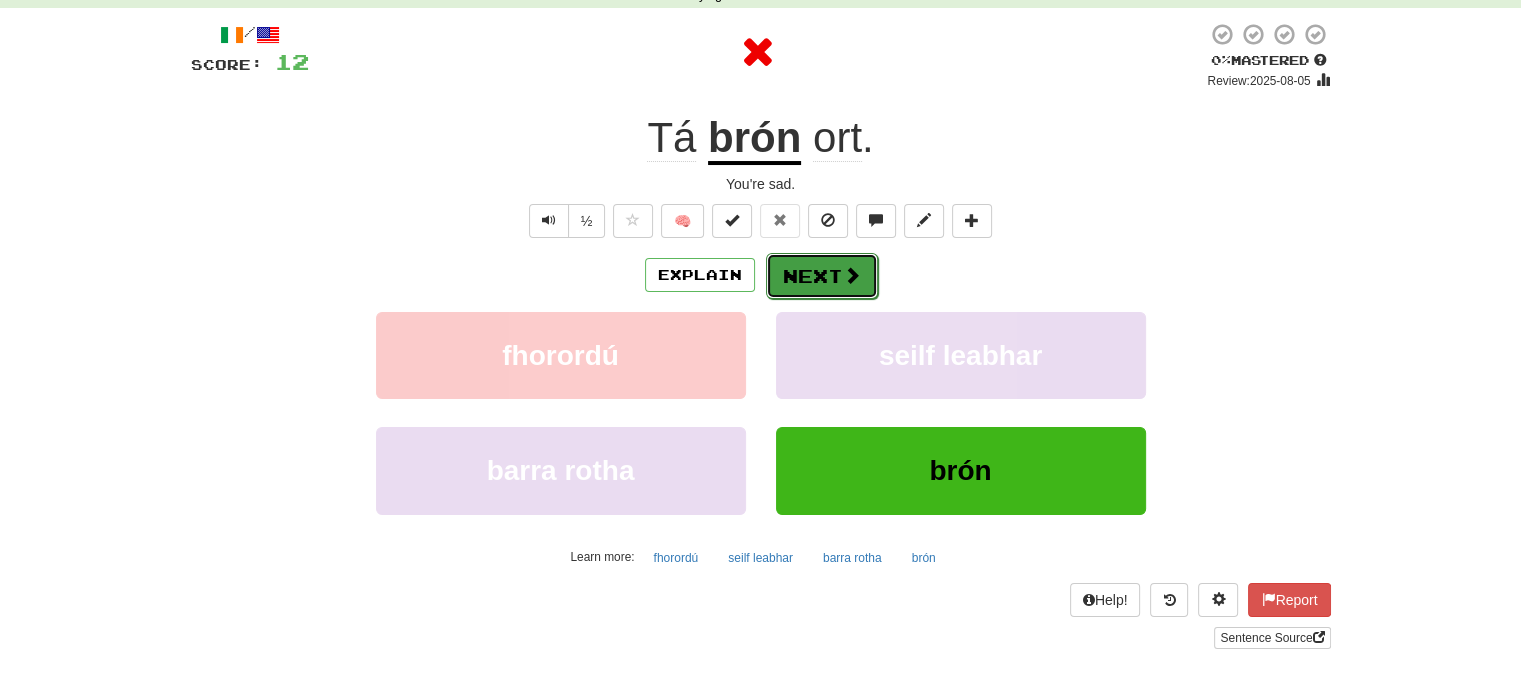 click on "Next" at bounding box center (822, 276) 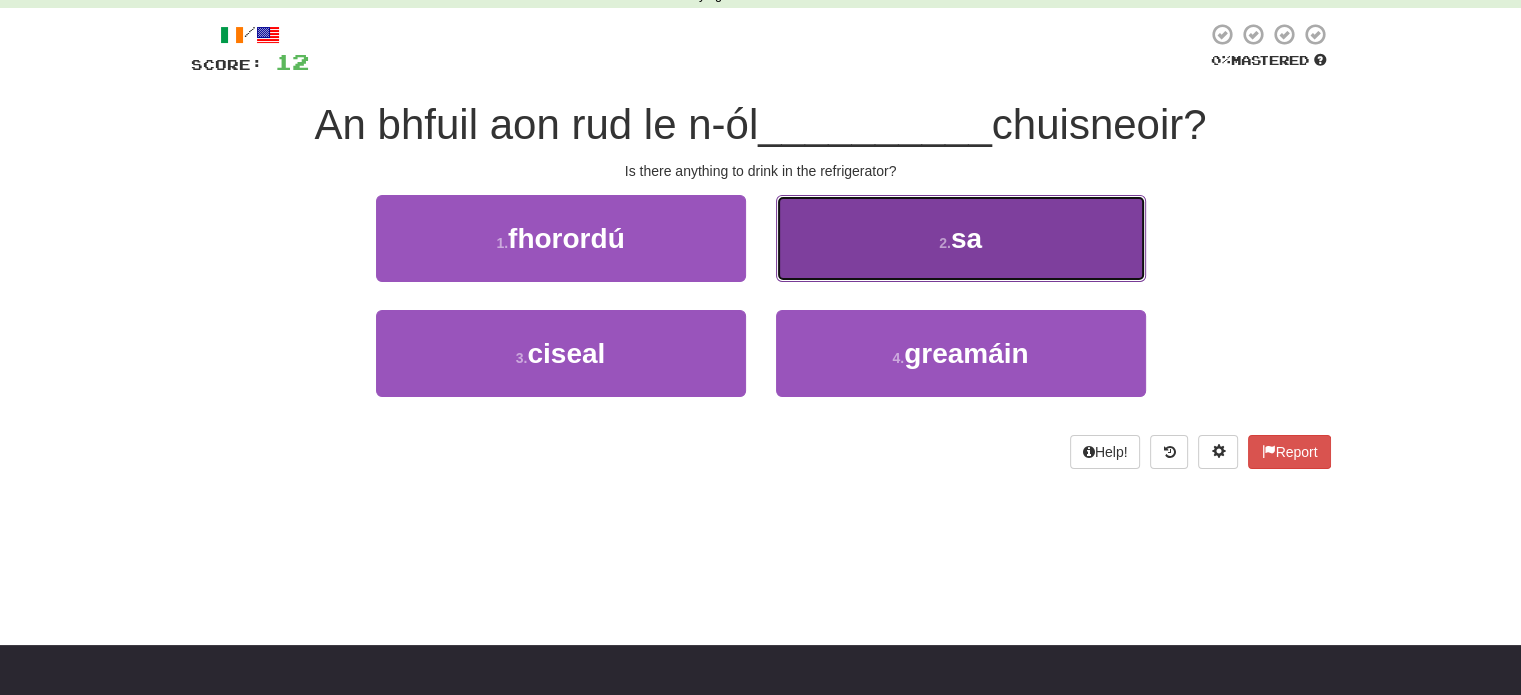 click on "2 .  sa" at bounding box center [961, 238] 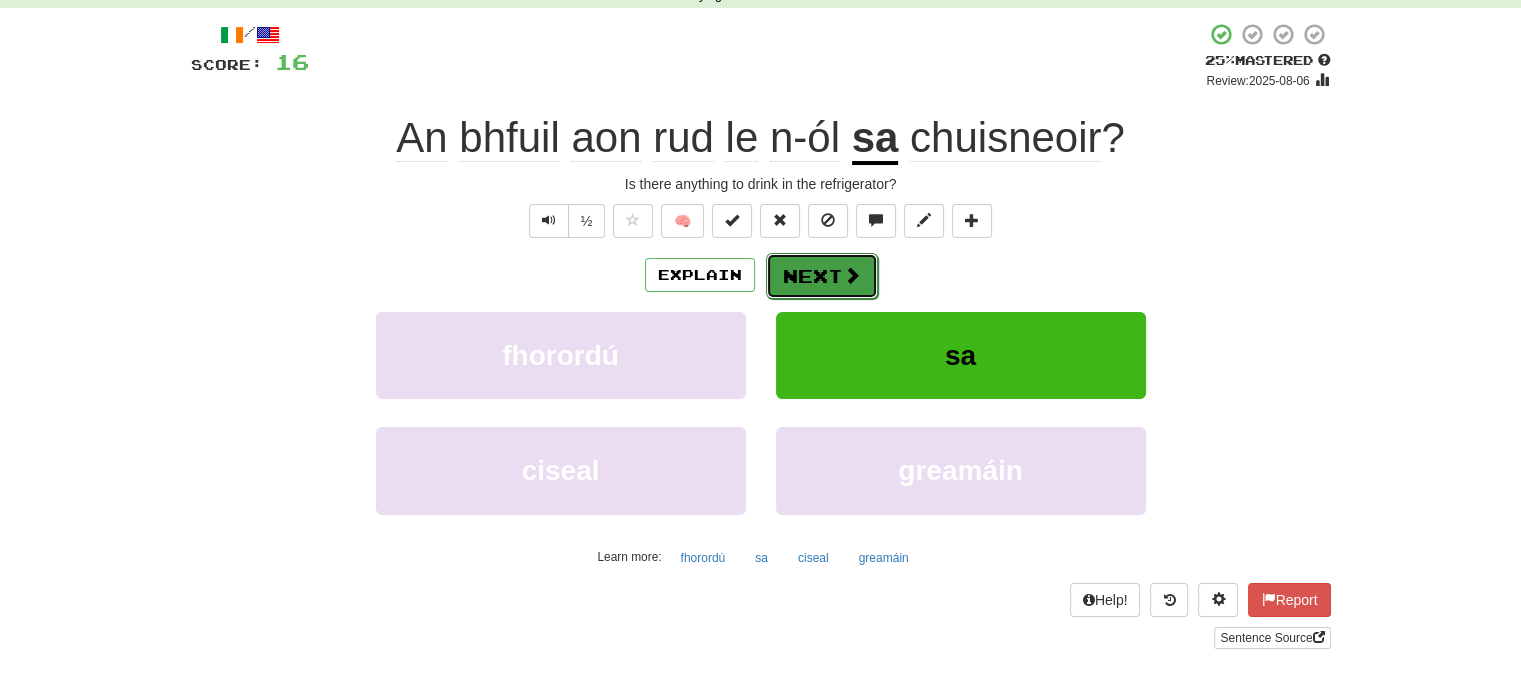 click on "Next" at bounding box center [822, 276] 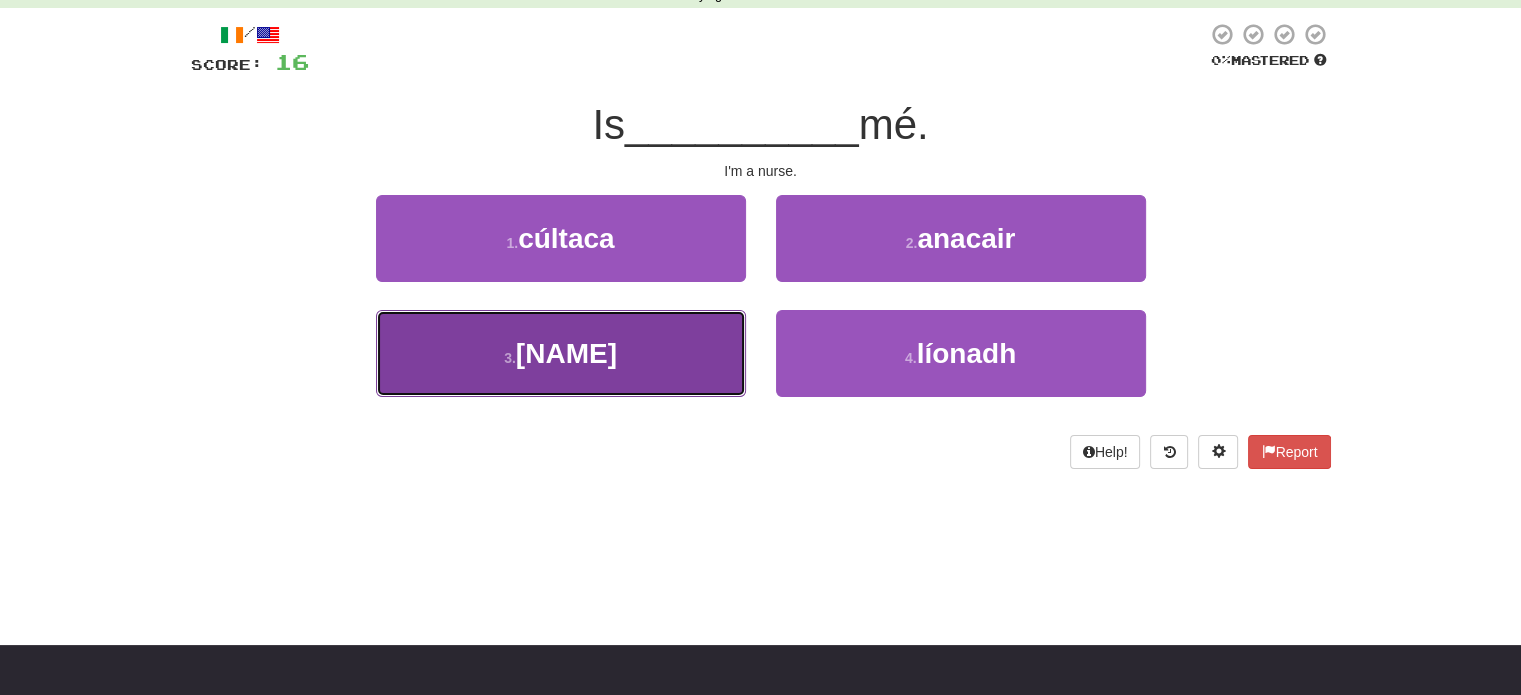 click on "3 .  banaltra" at bounding box center [561, 353] 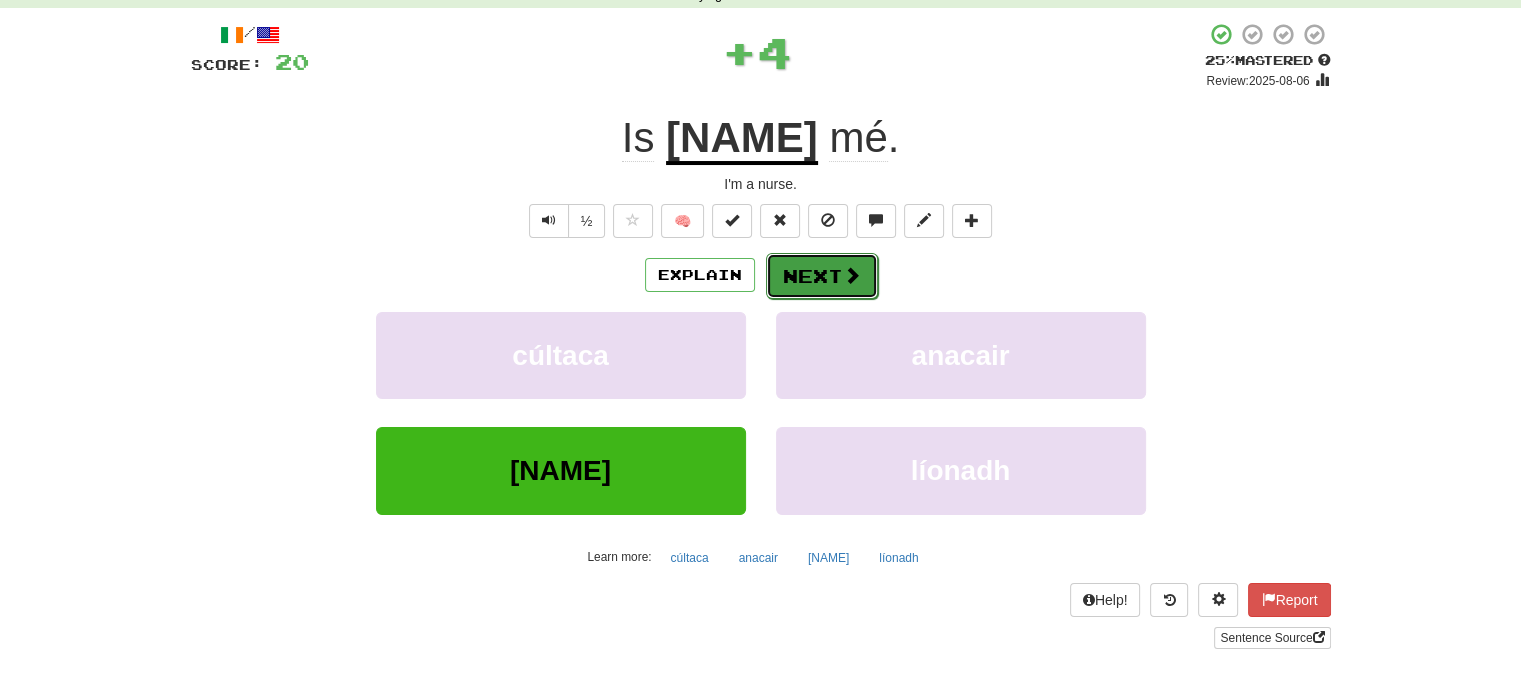 click on "Next" at bounding box center [822, 276] 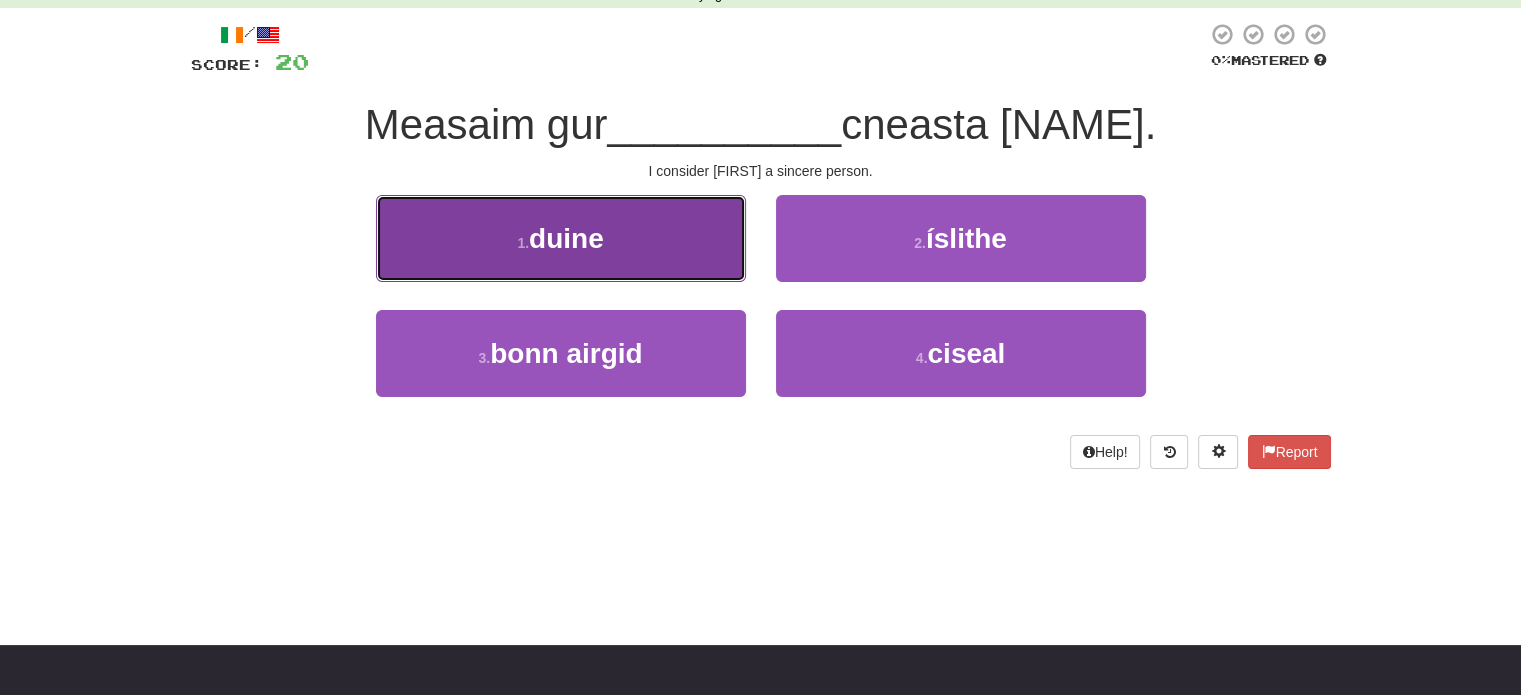 click on "1 .  duine" at bounding box center [561, 238] 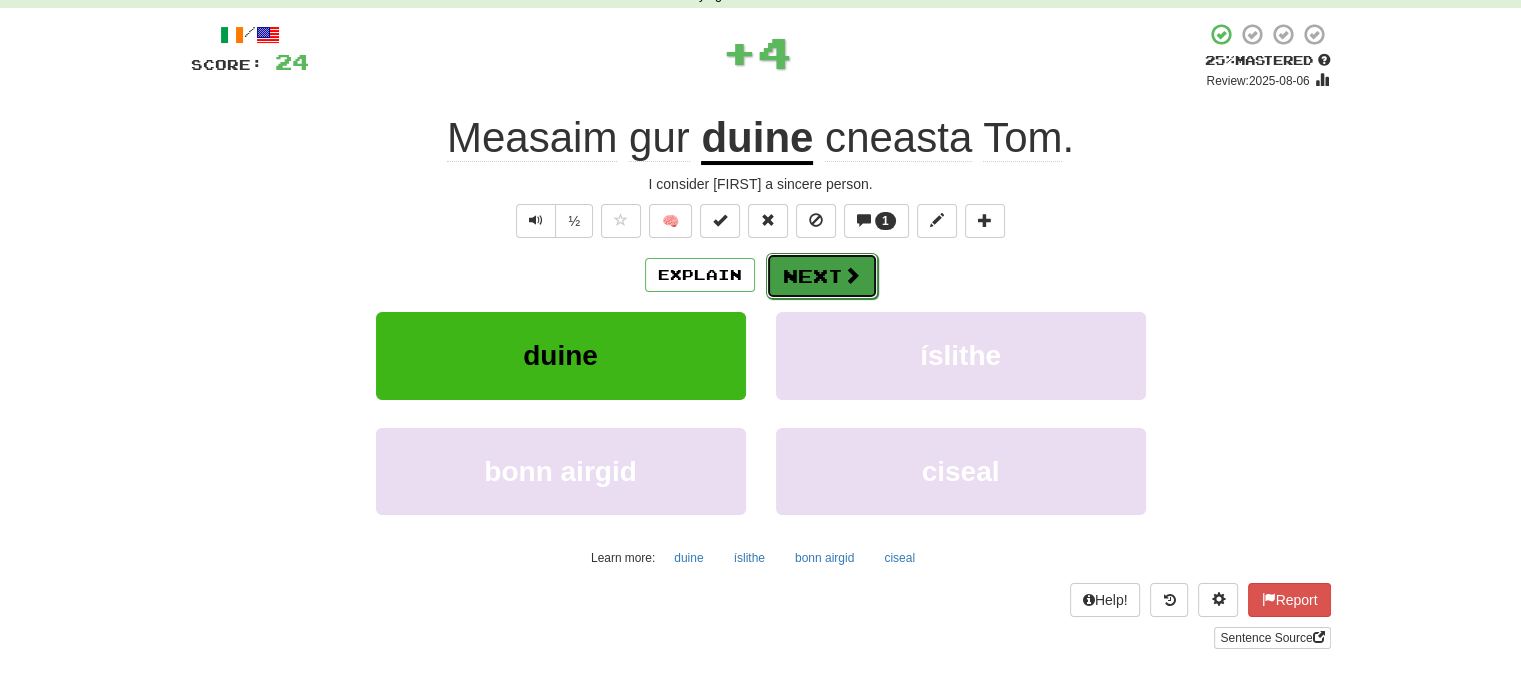 click on "Next" at bounding box center [822, 276] 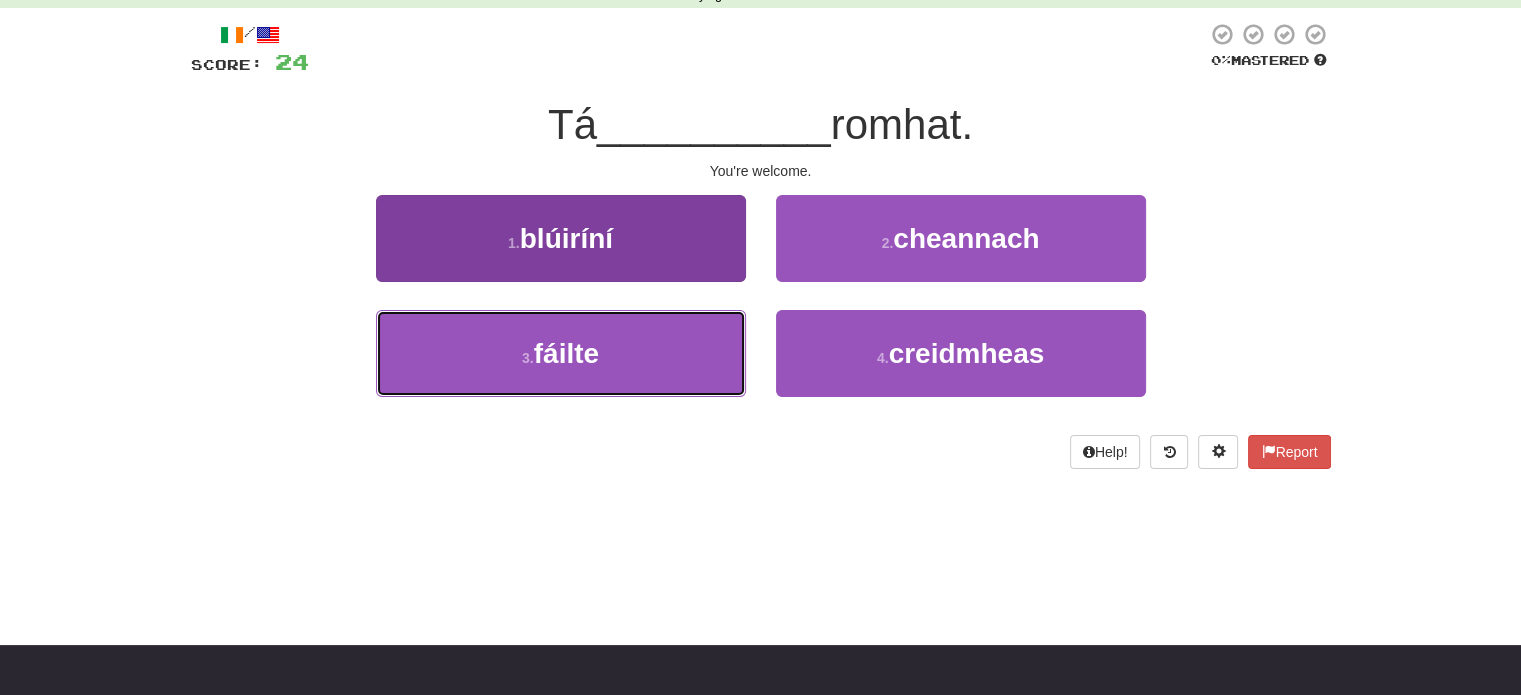 click on "3 .  fáilte" at bounding box center [561, 353] 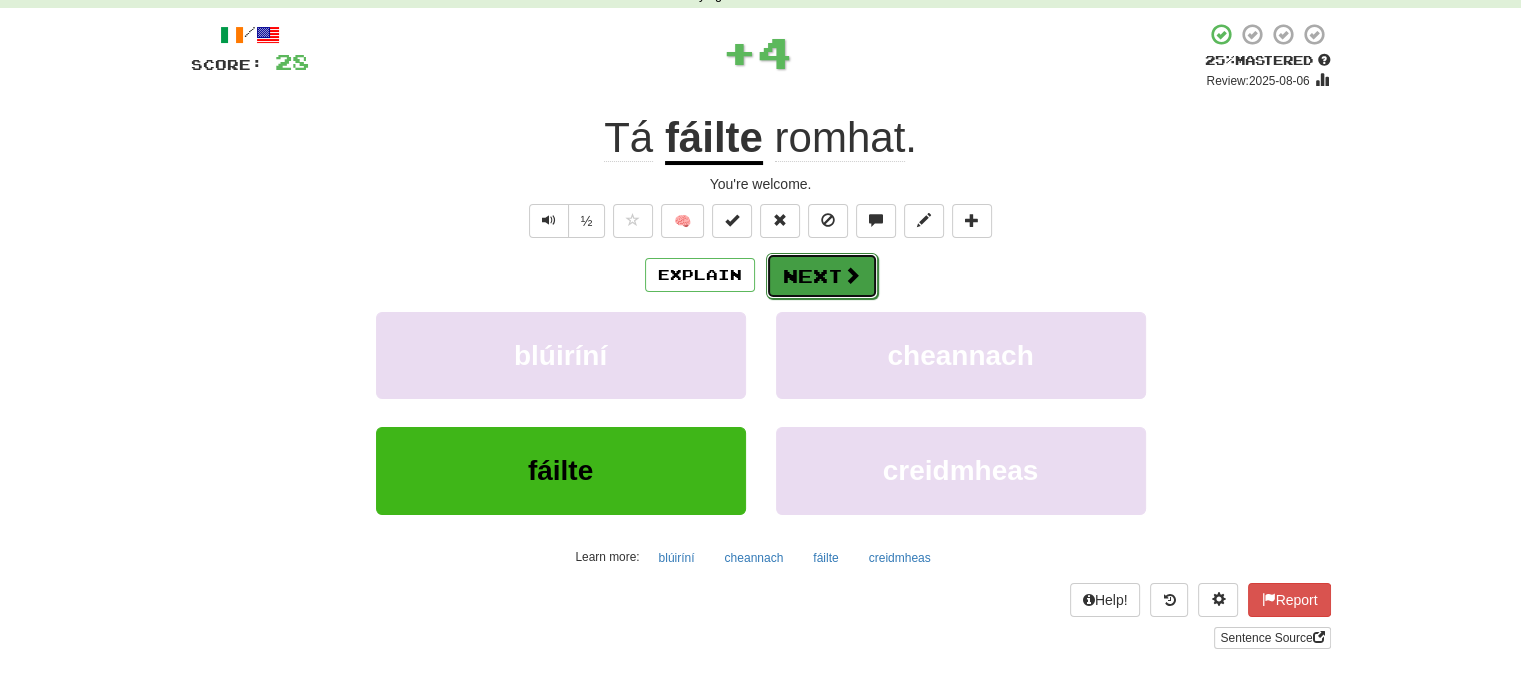 click on "Next" at bounding box center (822, 276) 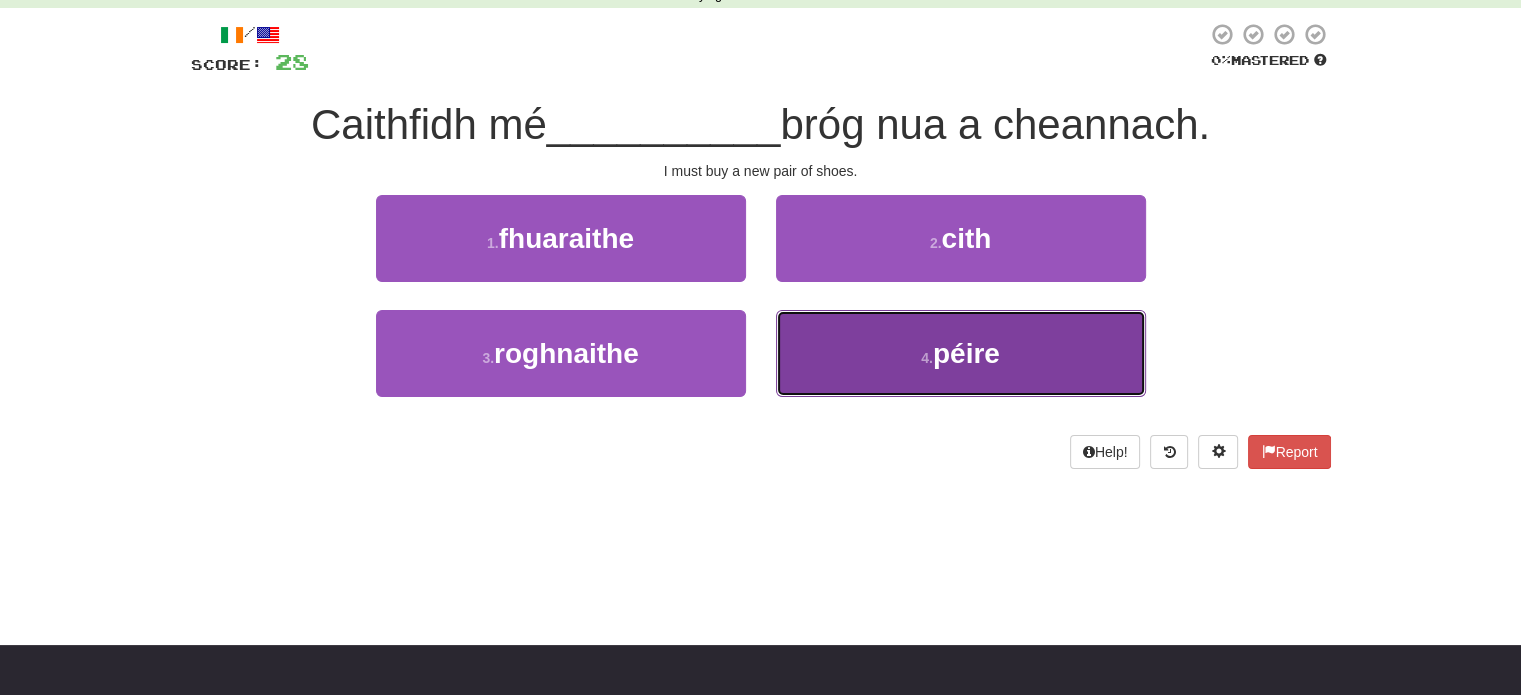 click on "4 .  péire" at bounding box center [961, 353] 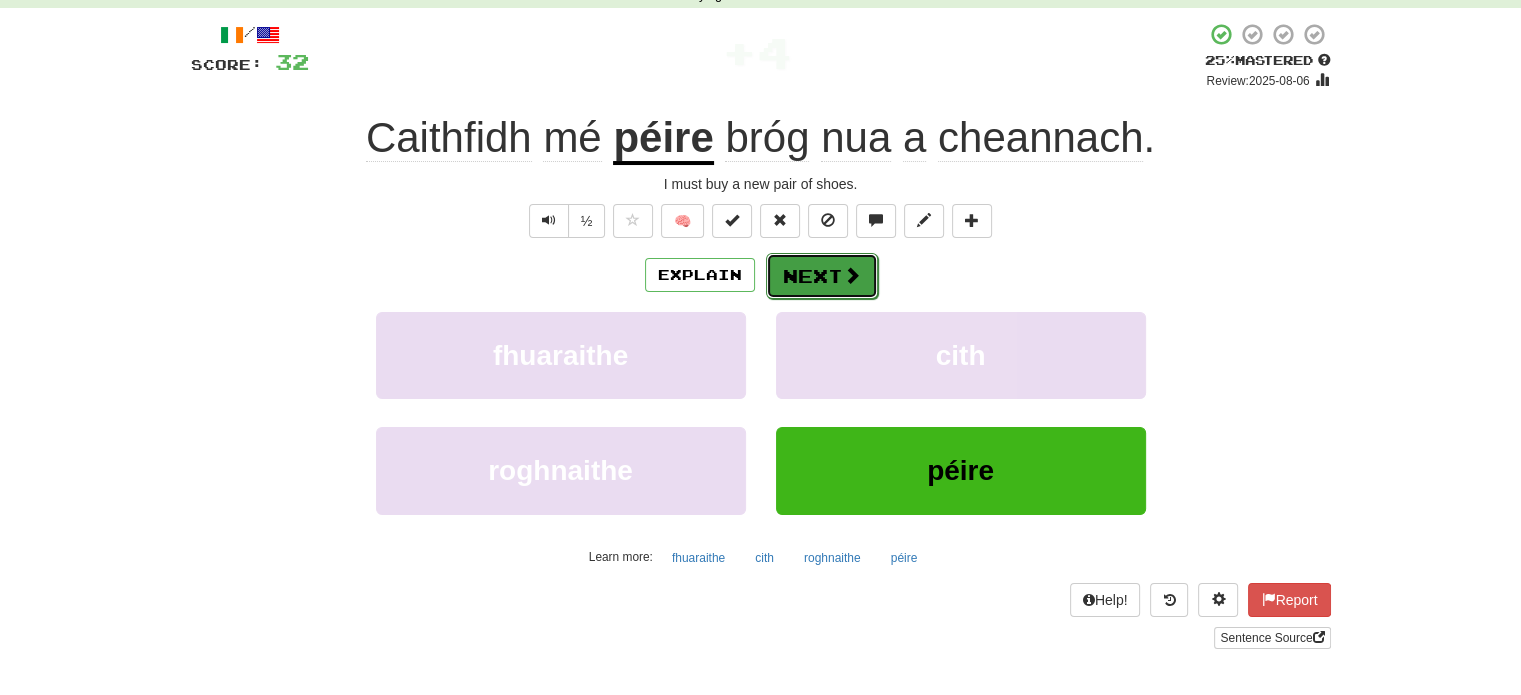 click on "Next" at bounding box center (822, 276) 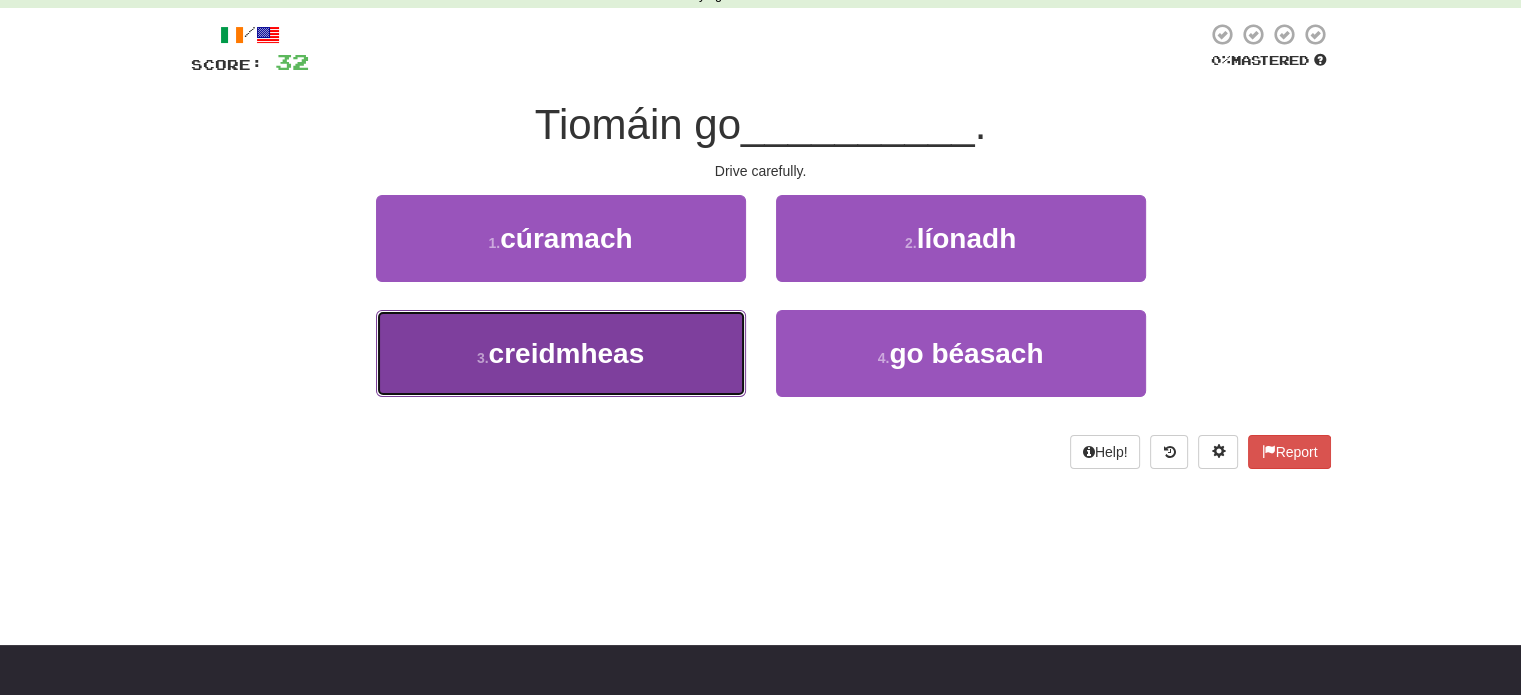click on "3 .  creidmheas" at bounding box center [561, 353] 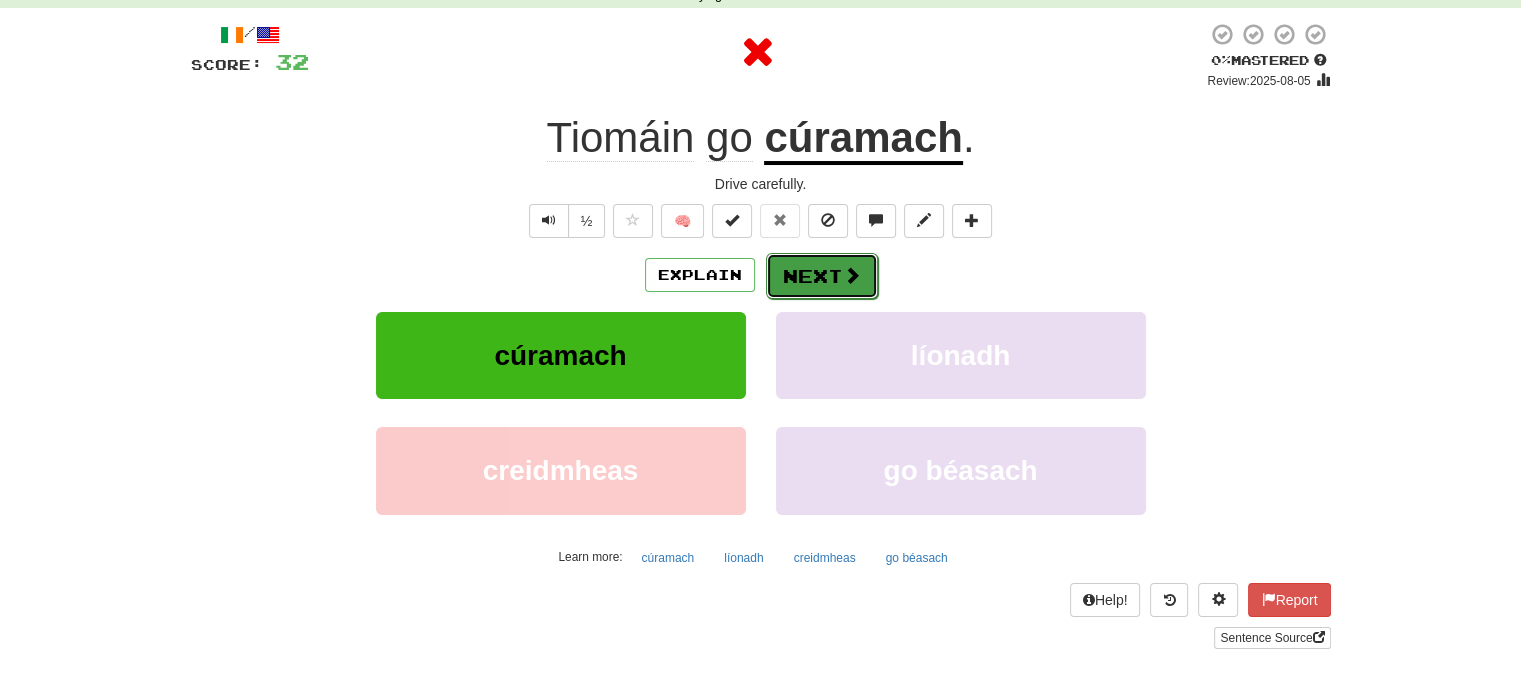 click on "Next" at bounding box center [822, 276] 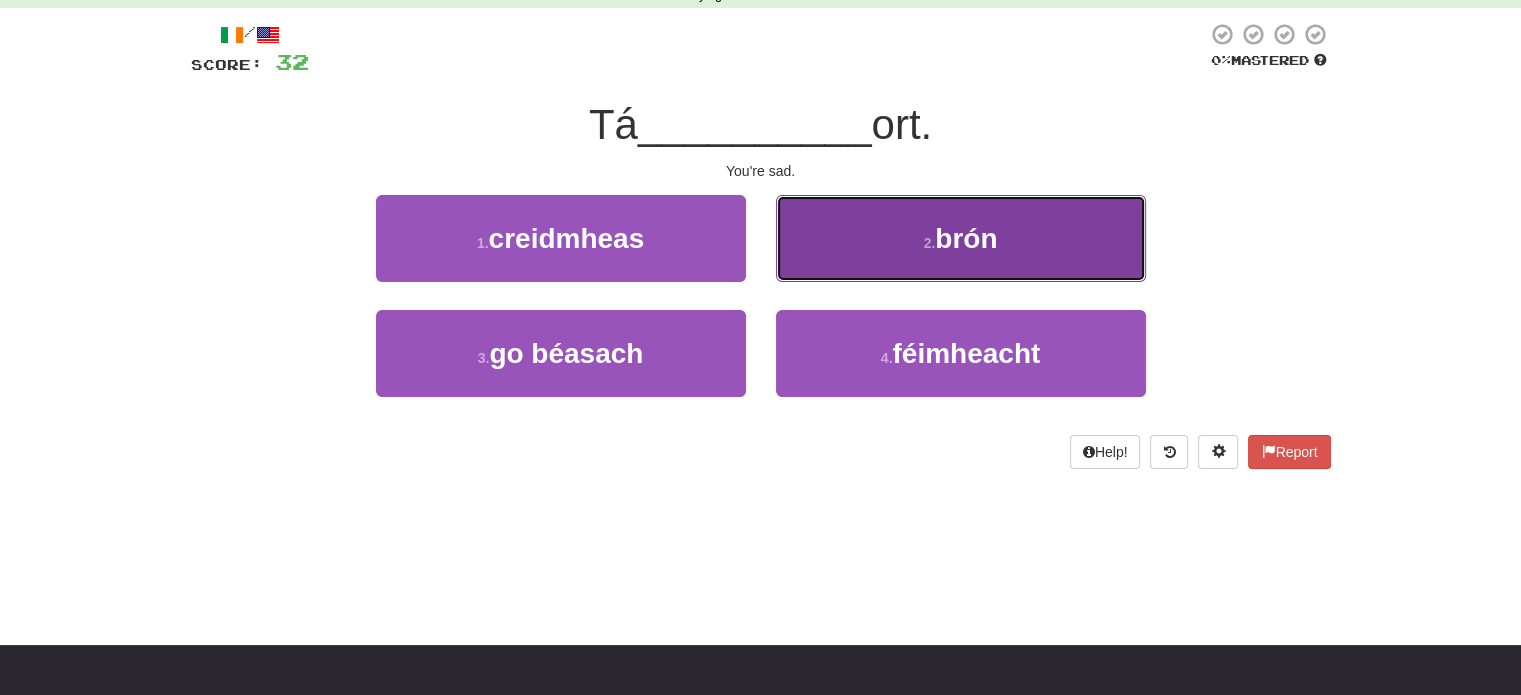 click on "2 .  brón" at bounding box center [961, 238] 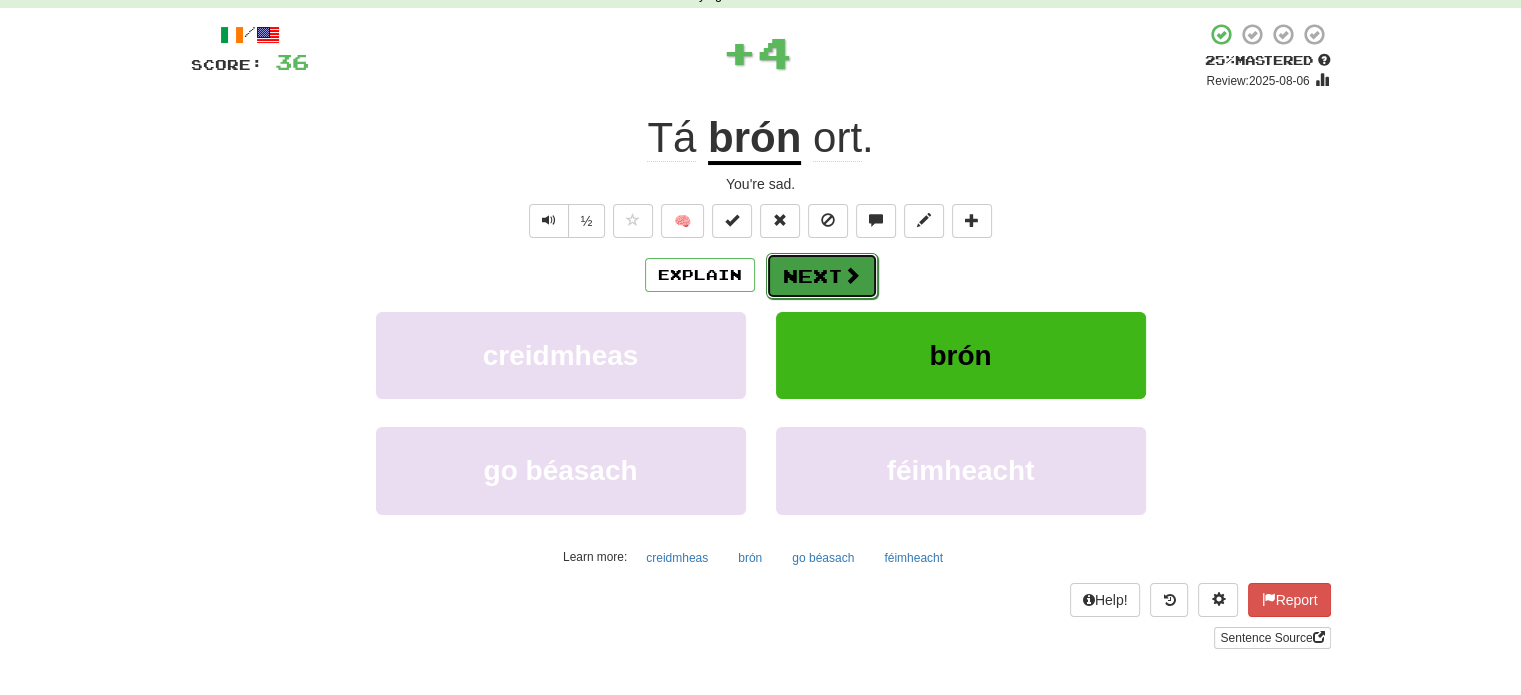 click on "Next" at bounding box center (822, 276) 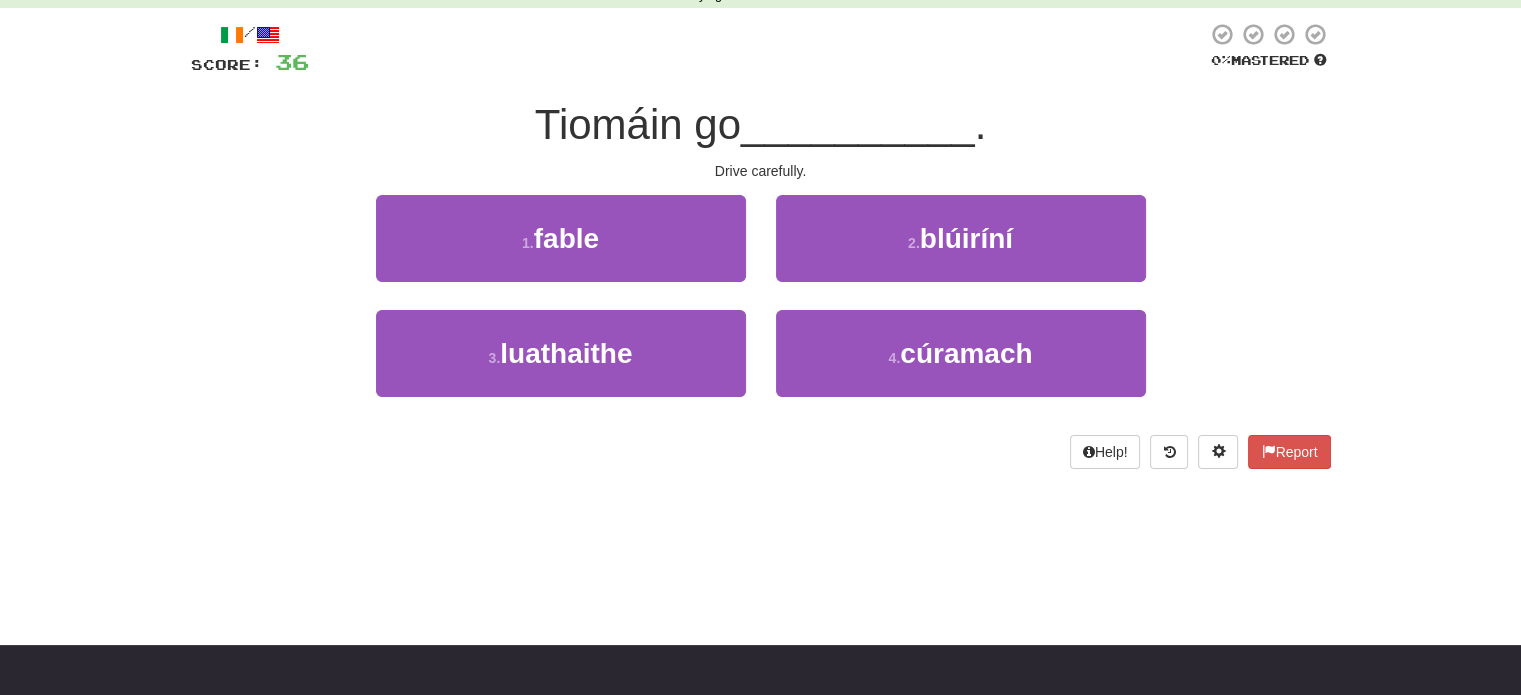 click on "2 .  blúiríní" at bounding box center (961, 252) 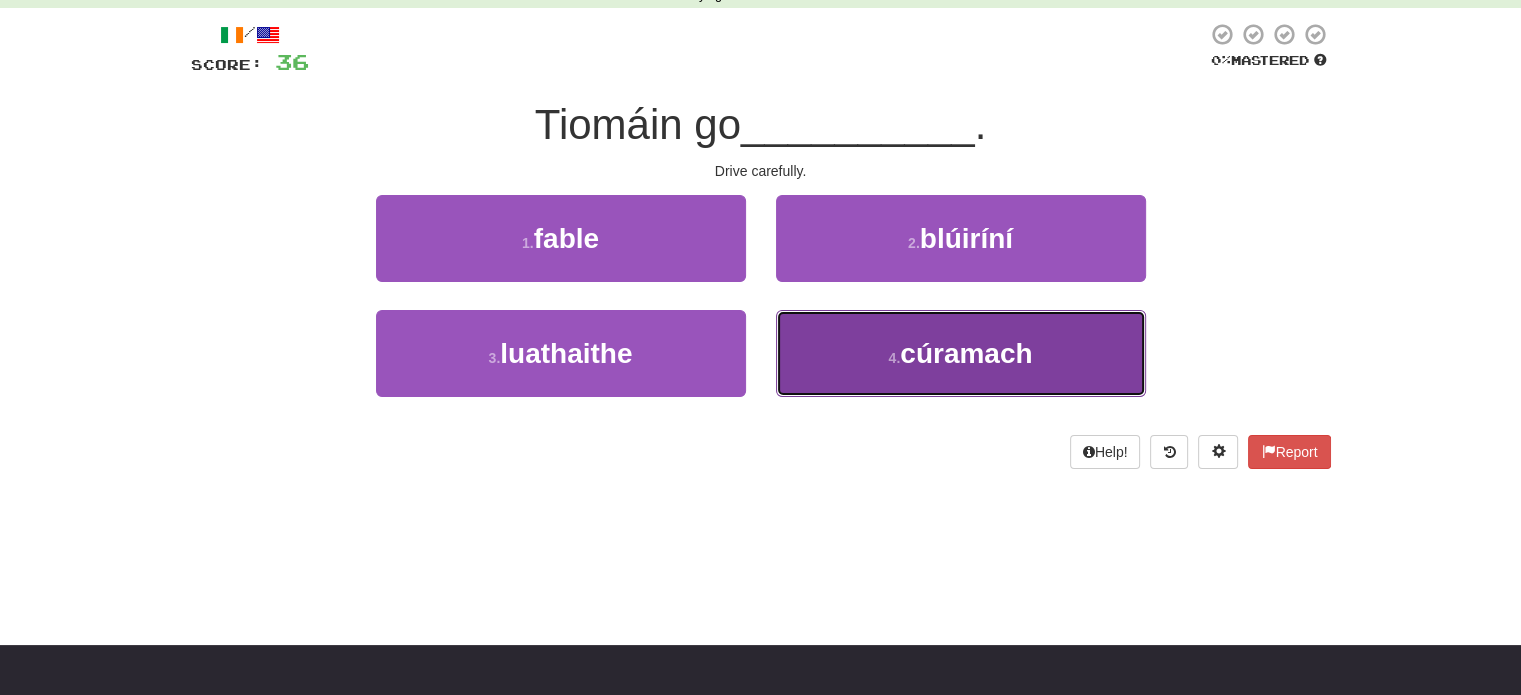 click on "4 .  cúramach" at bounding box center (961, 353) 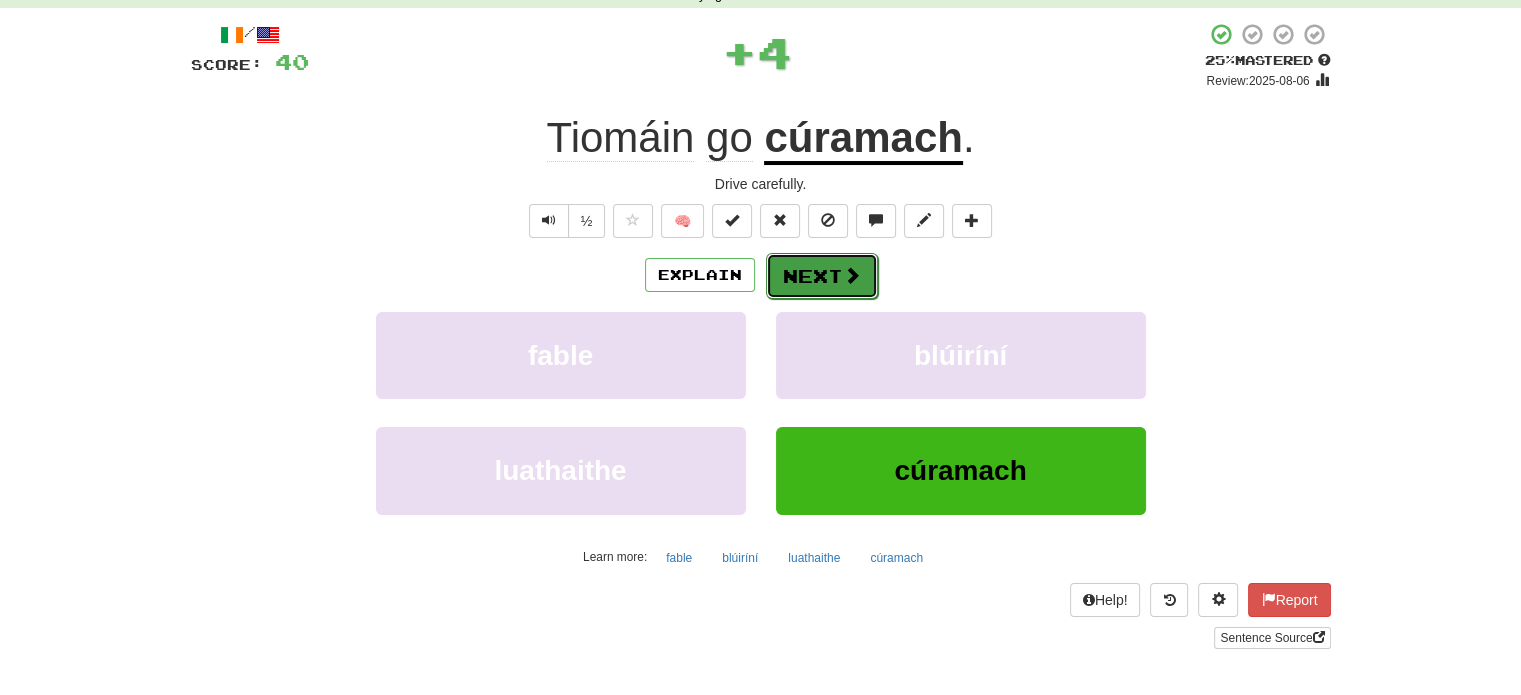 click on "Next" at bounding box center [822, 276] 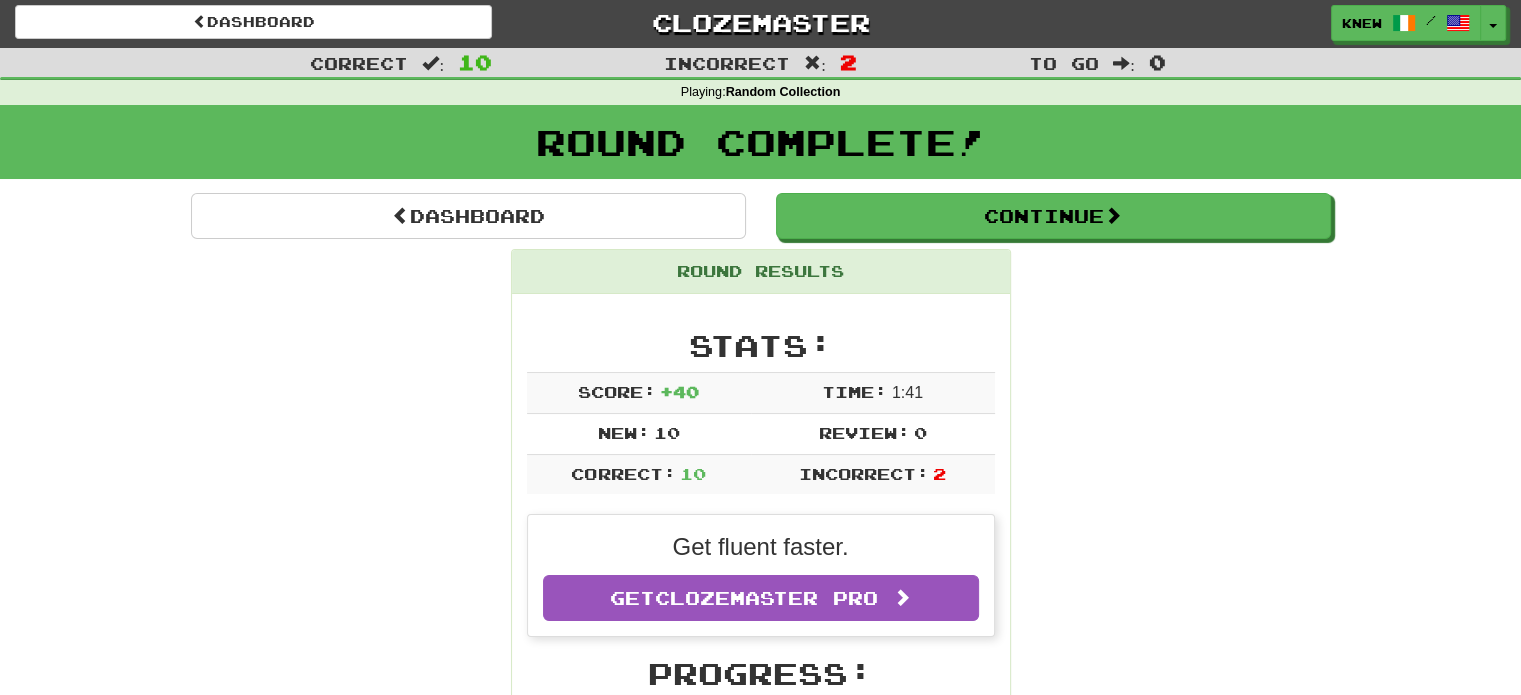 scroll, scrollTop: 0, scrollLeft: 0, axis: both 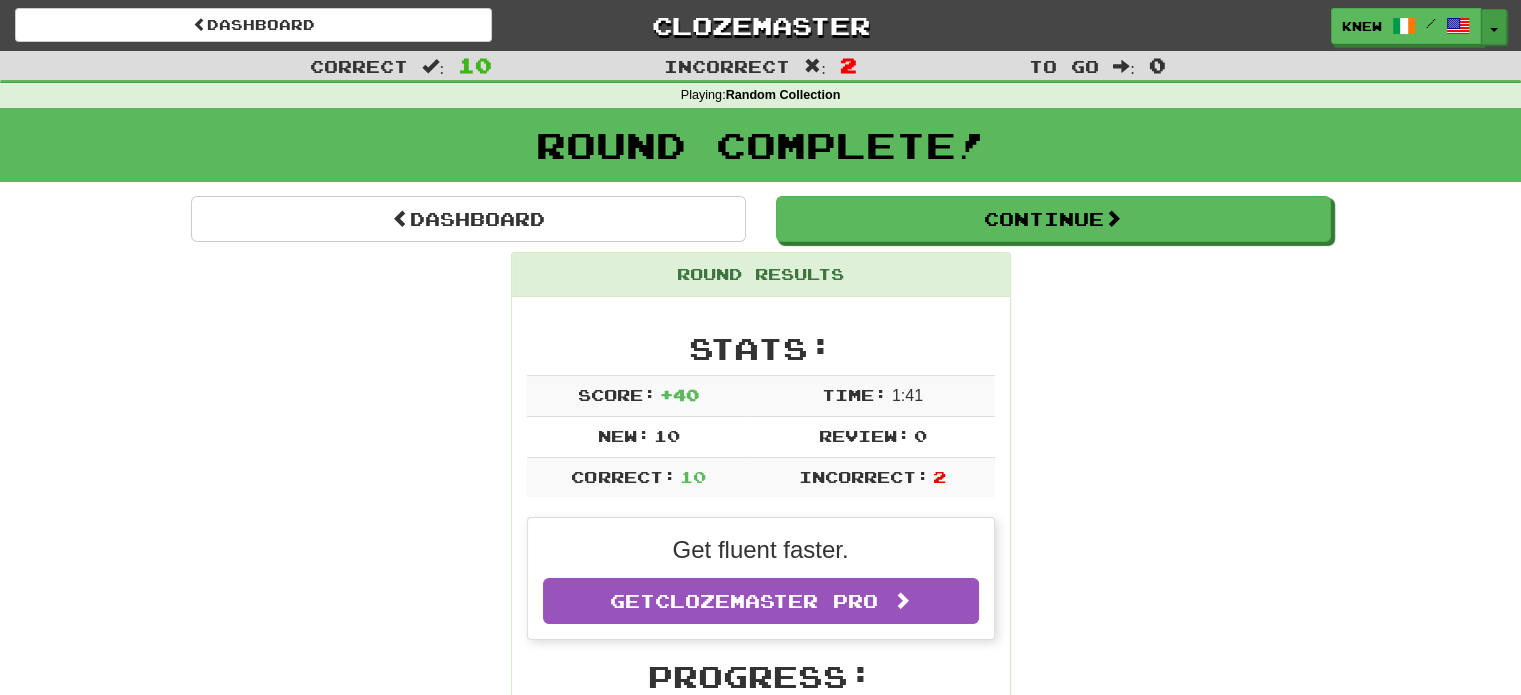 click on "Toggle Dropdown" at bounding box center (1494, 27) 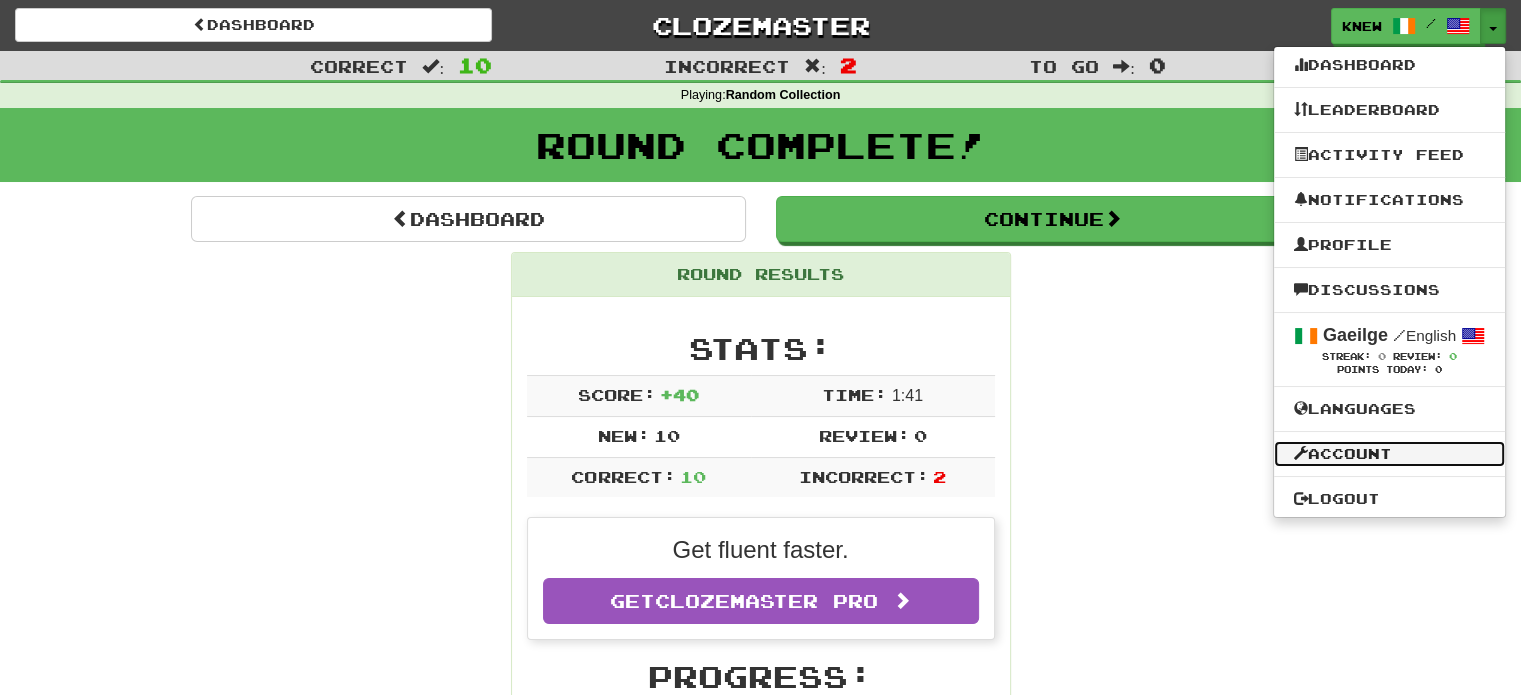 click on "Account" at bounding box center (1389, 454) 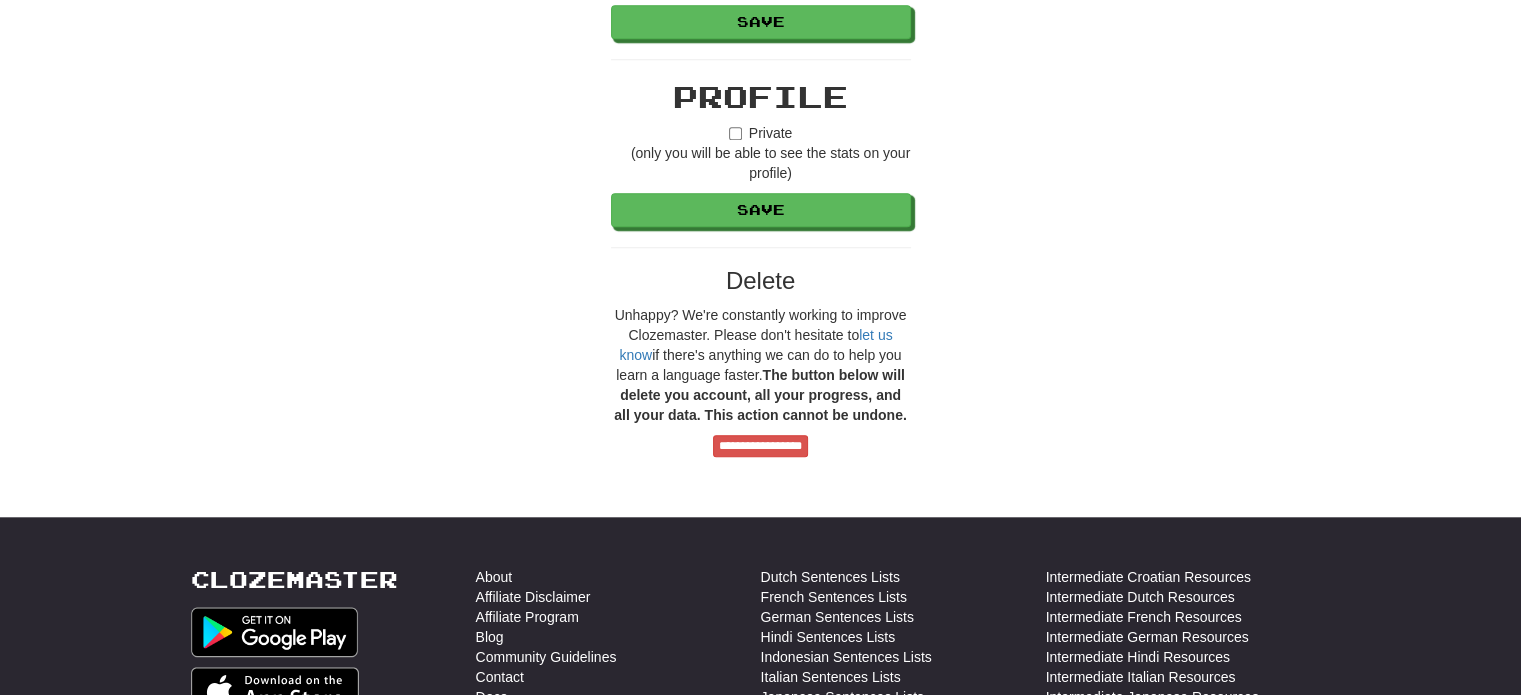 scroll, scrollTop: 1800, scrollLeft: 0, axis: vertical 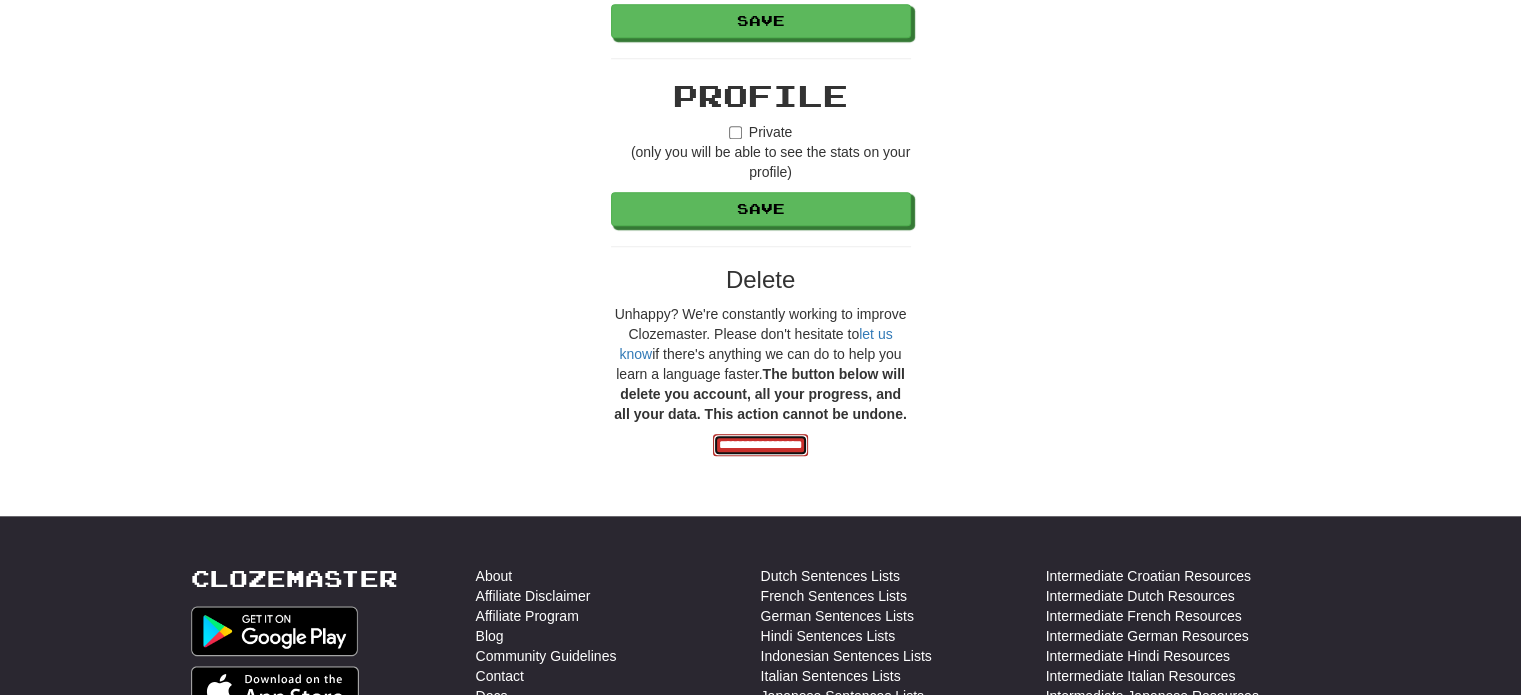 click on "**********" at bounding box center [760, 445] 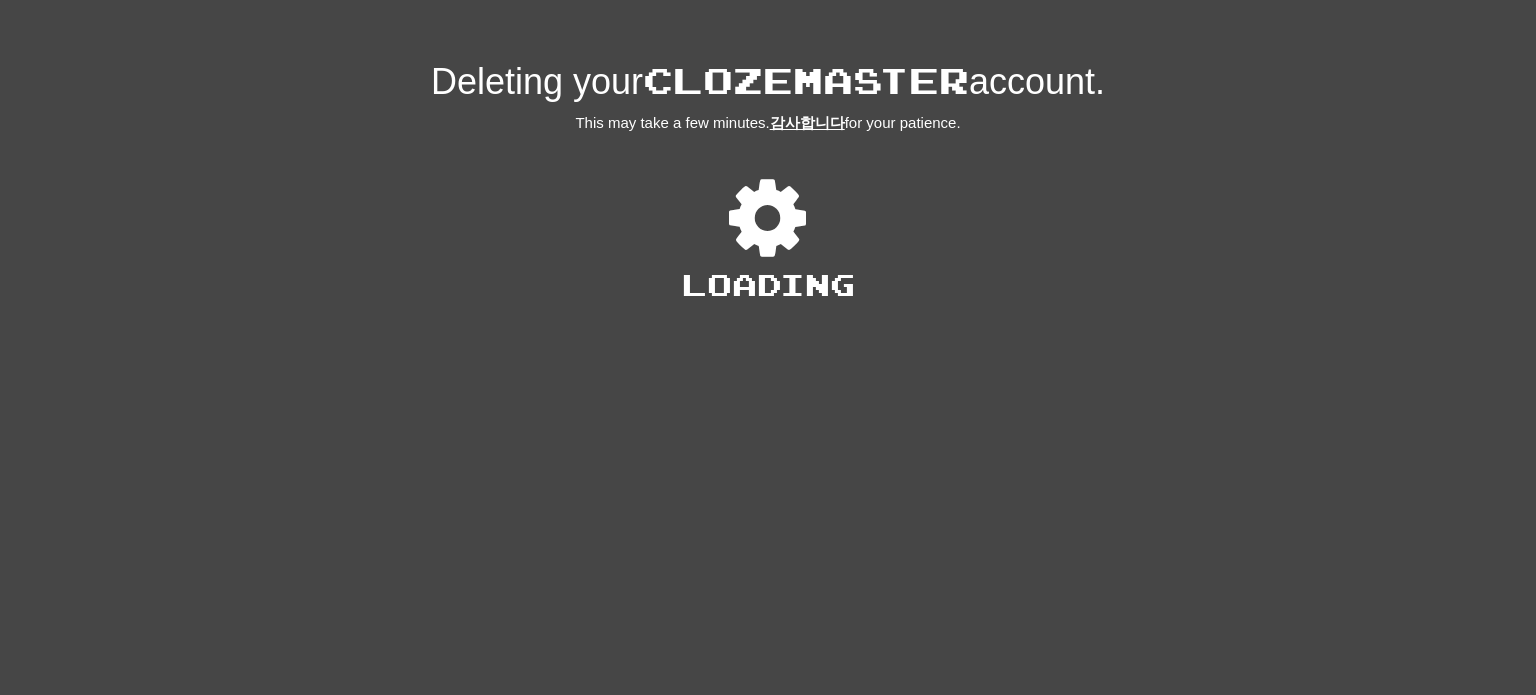 scroll, scrollTop: 0, scrollLeft: 0, axis: both 